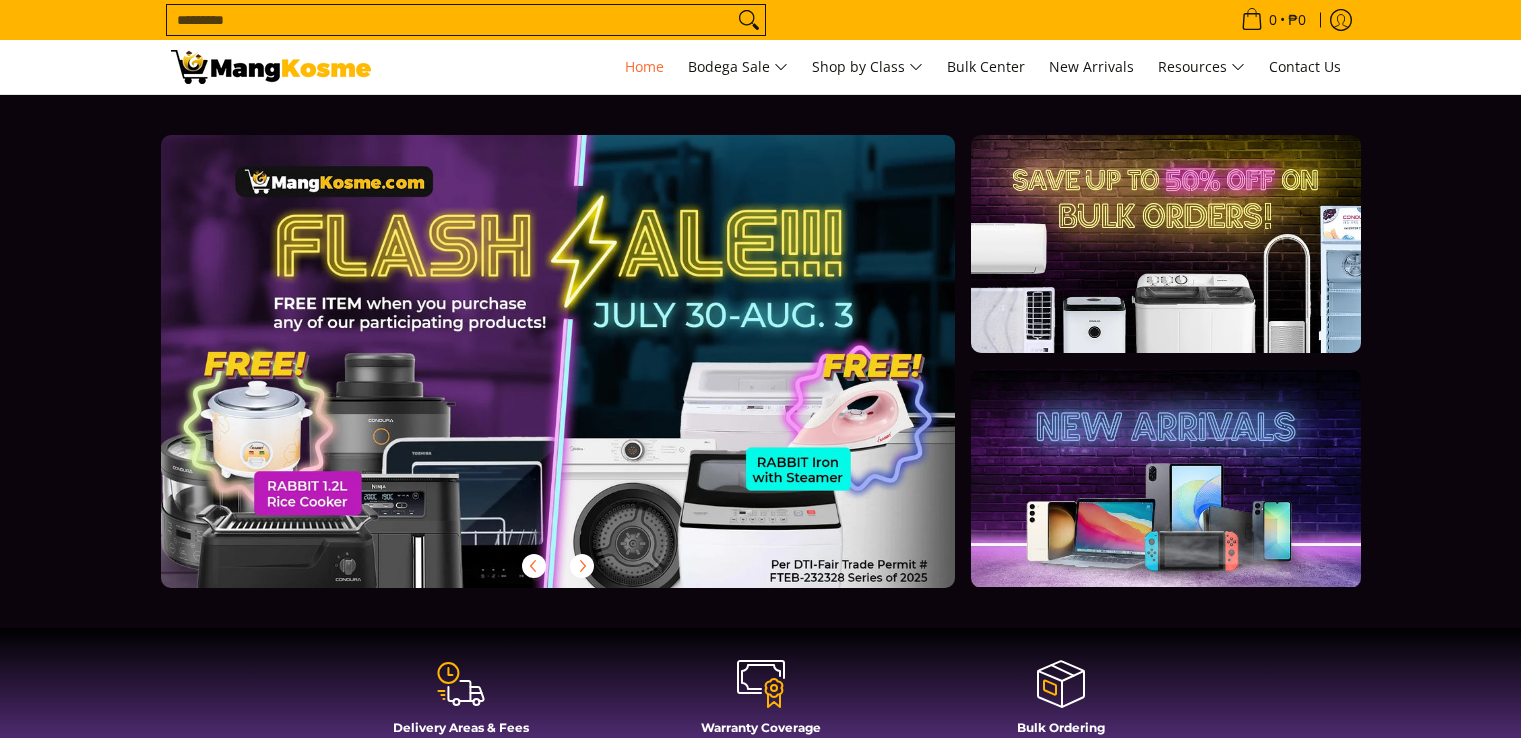 scroll, scrollTop: 0, scrollLeft: 0, axis: both 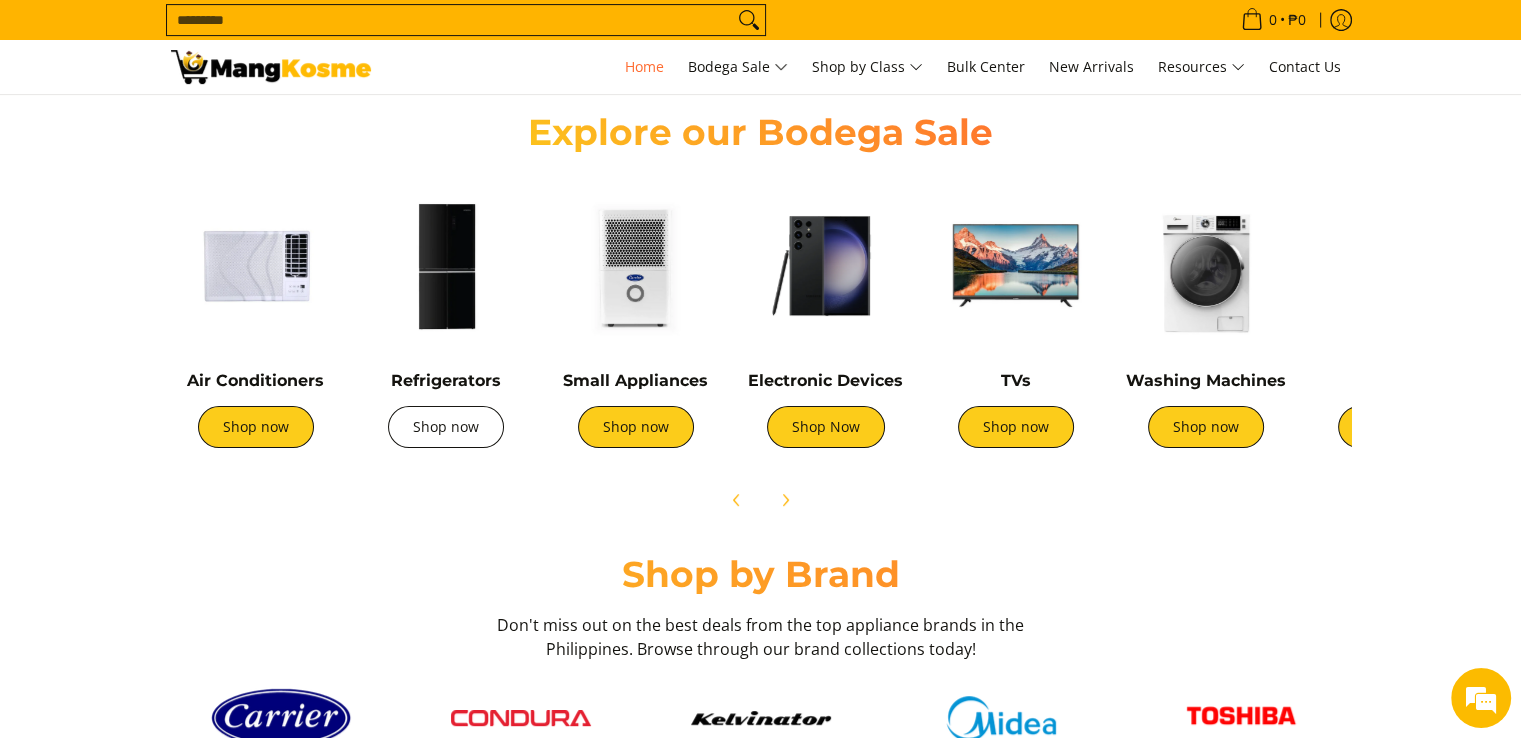 click on "Shop now" at bounding box center (446, 427) 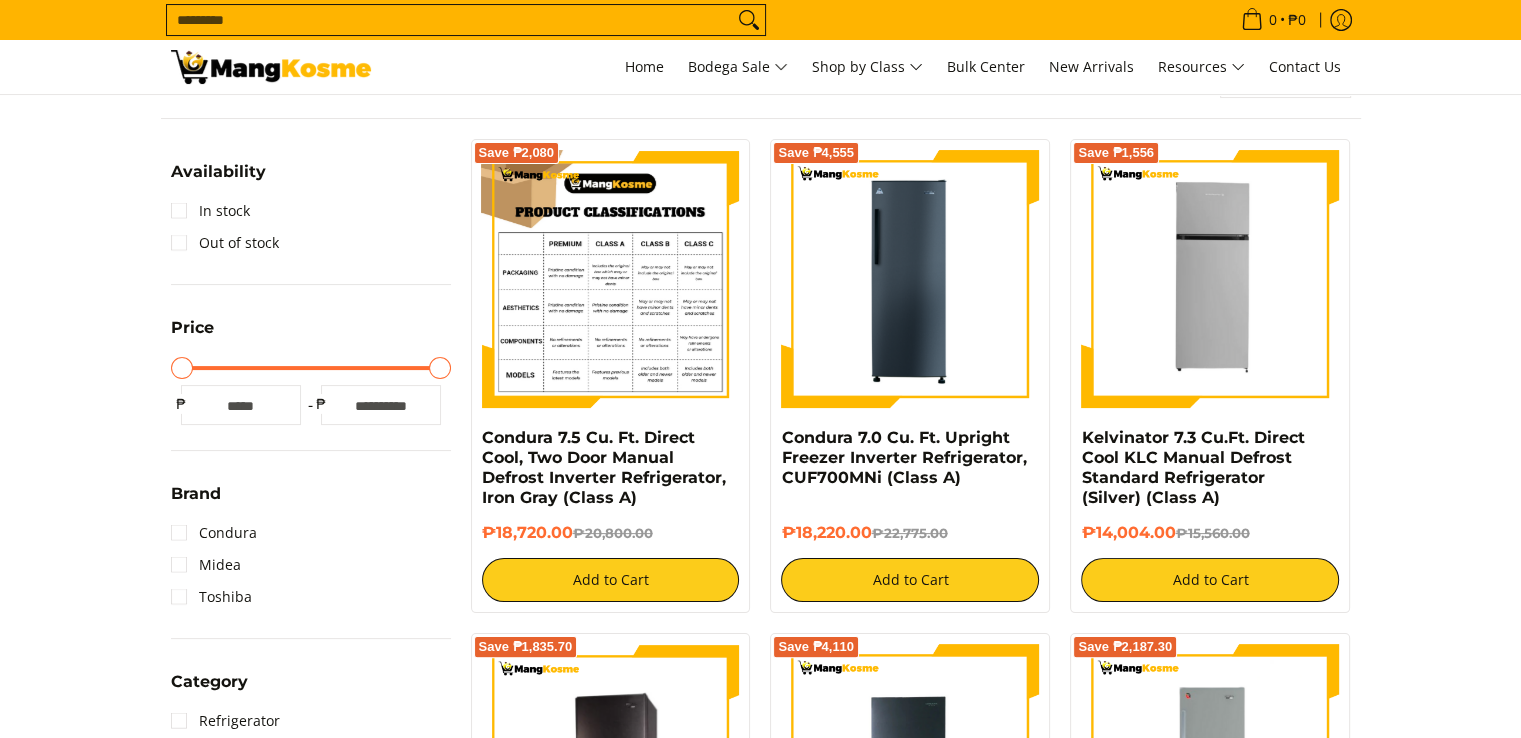 scroll, scrollTop: 300, scrollLeft: 0, axis: vertical 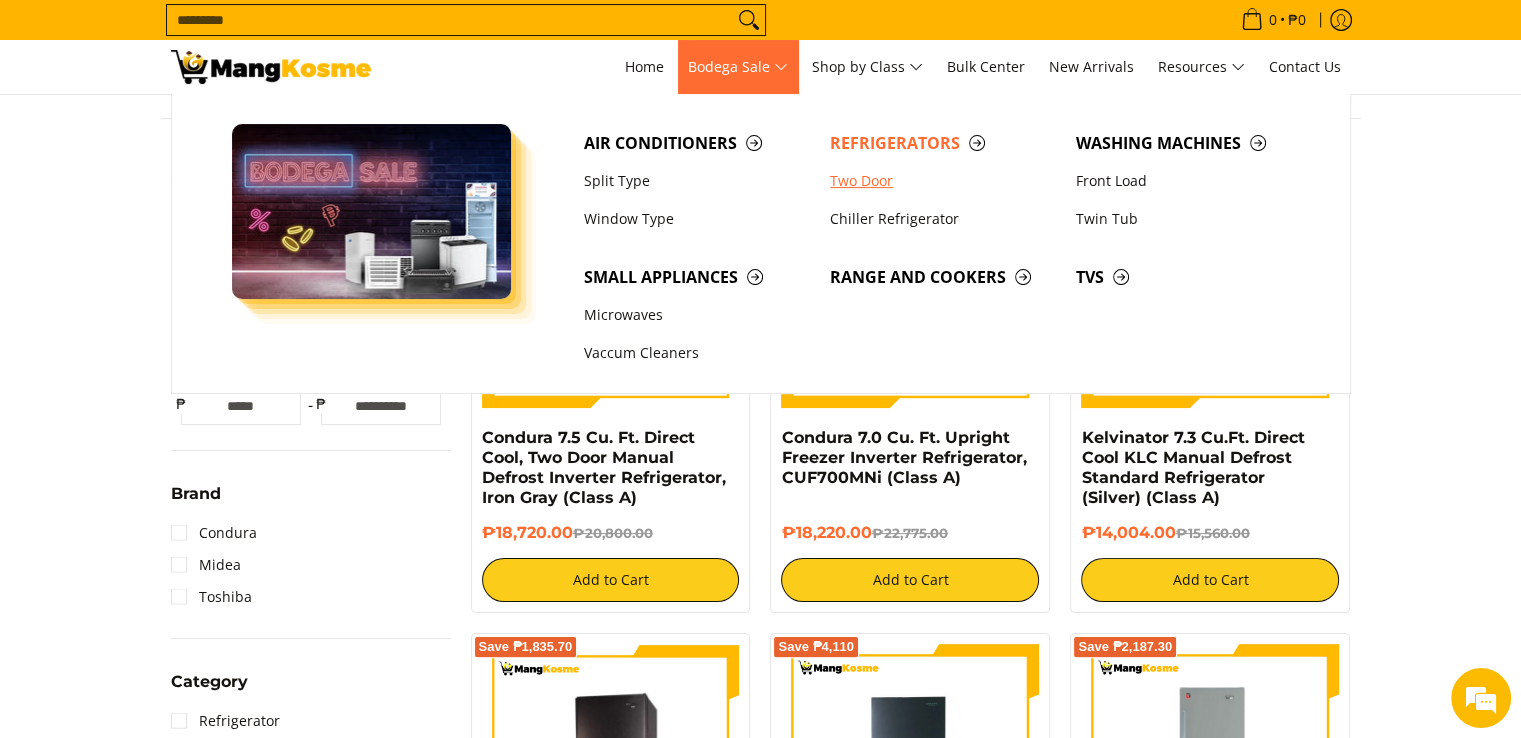 click on "Two Door" at bounding box center (943, 181) 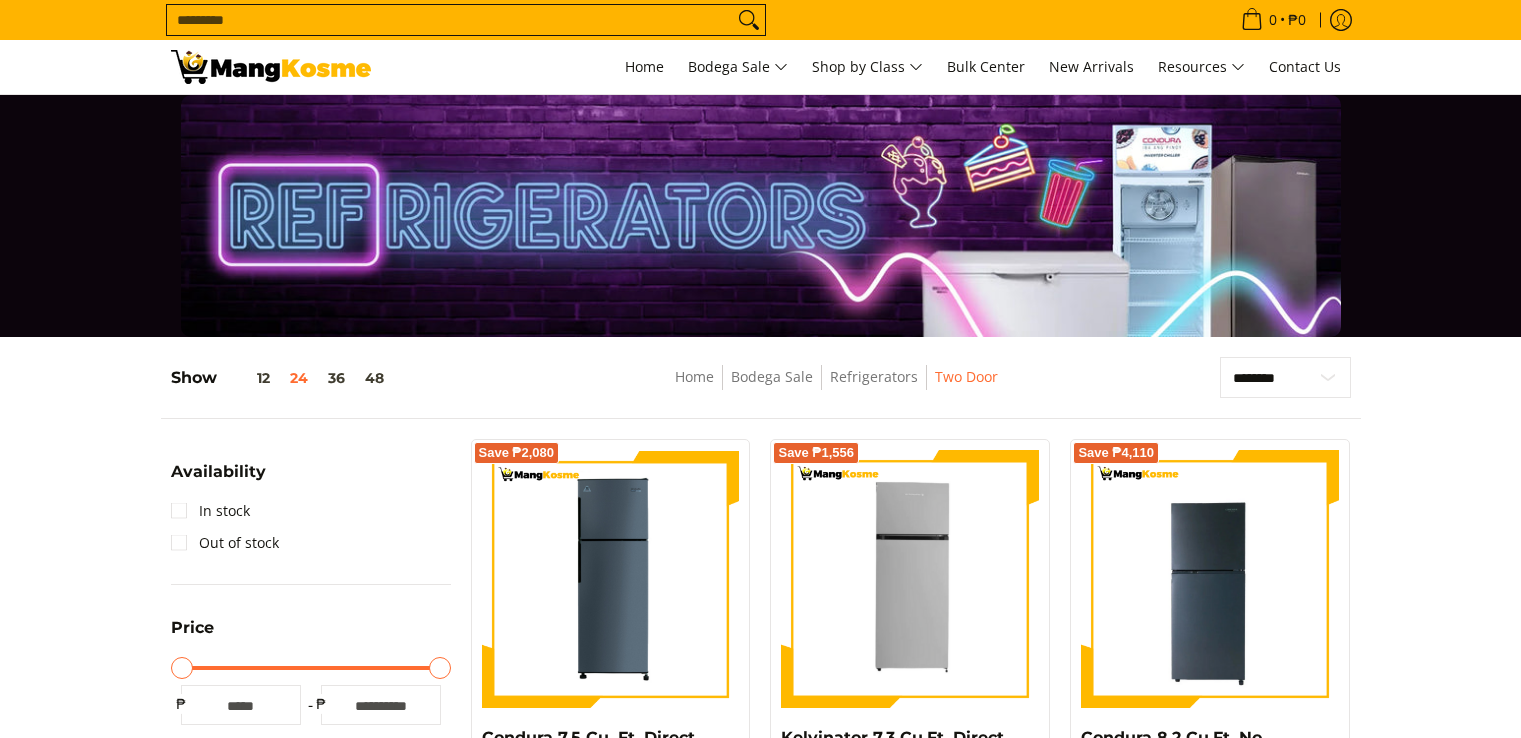 scroll, scrollTop: 300, scrollLeft: 0, axis: vertical 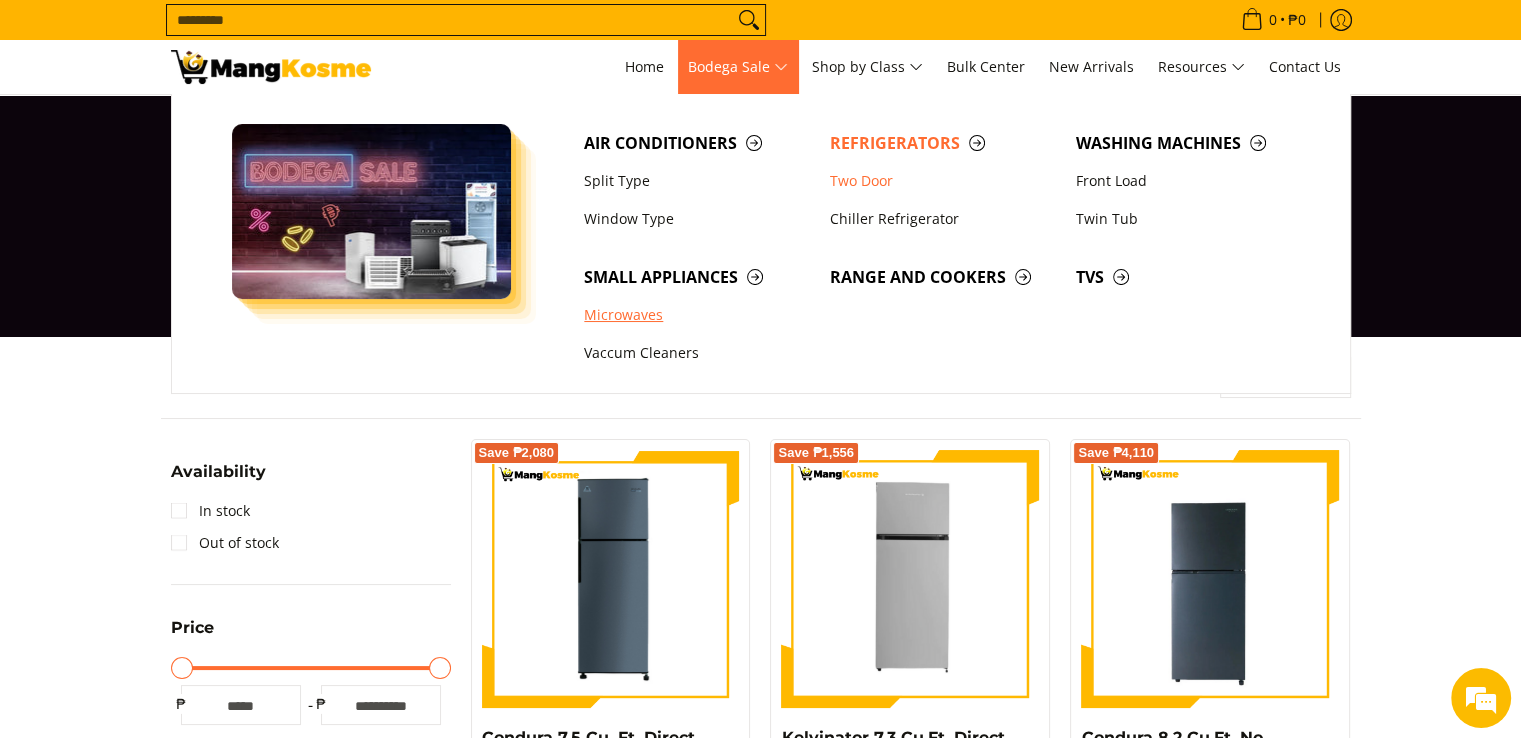 click on "Microwaves" at bounding box center (697, 315) 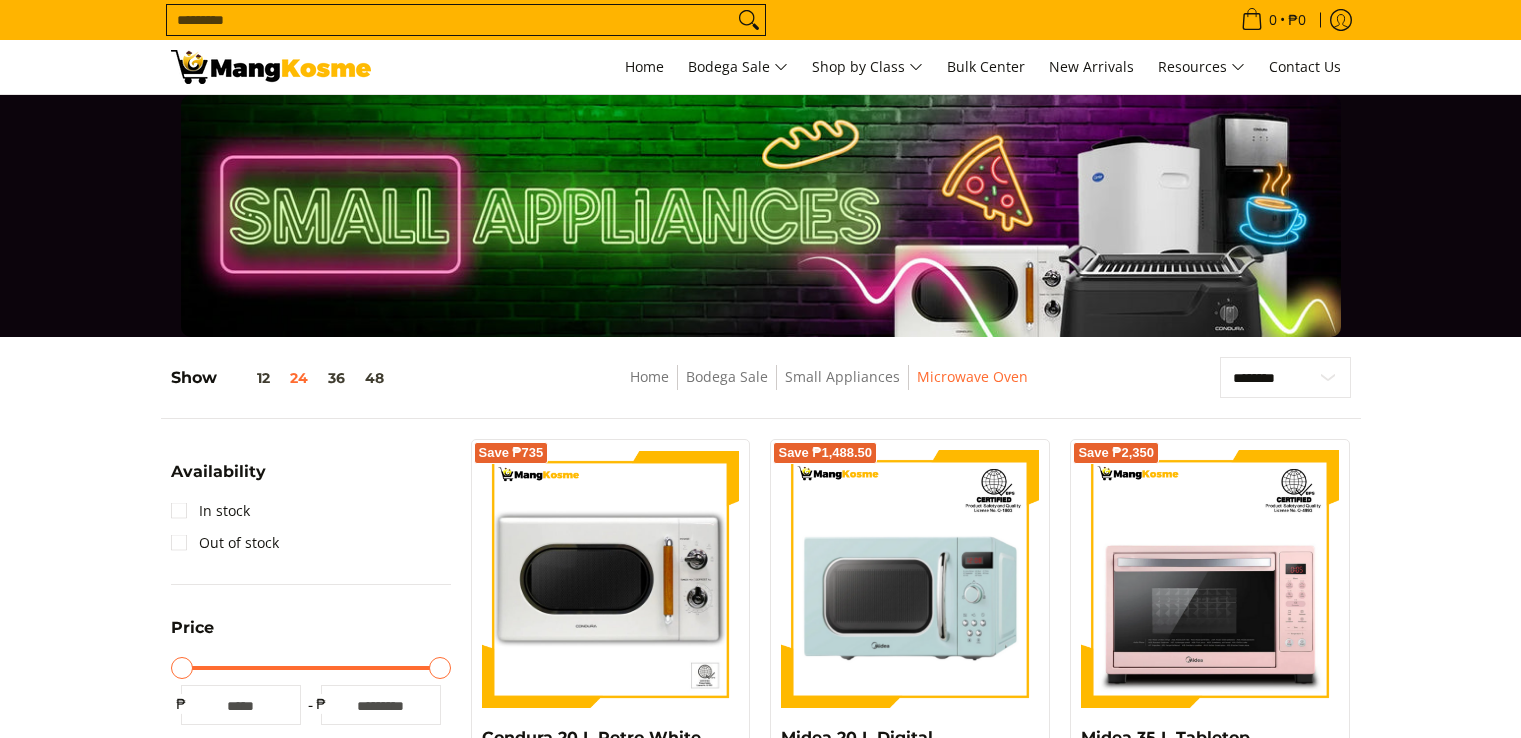 scroll, scrollTop: 200, scrollLeft: 0, axis: vertical 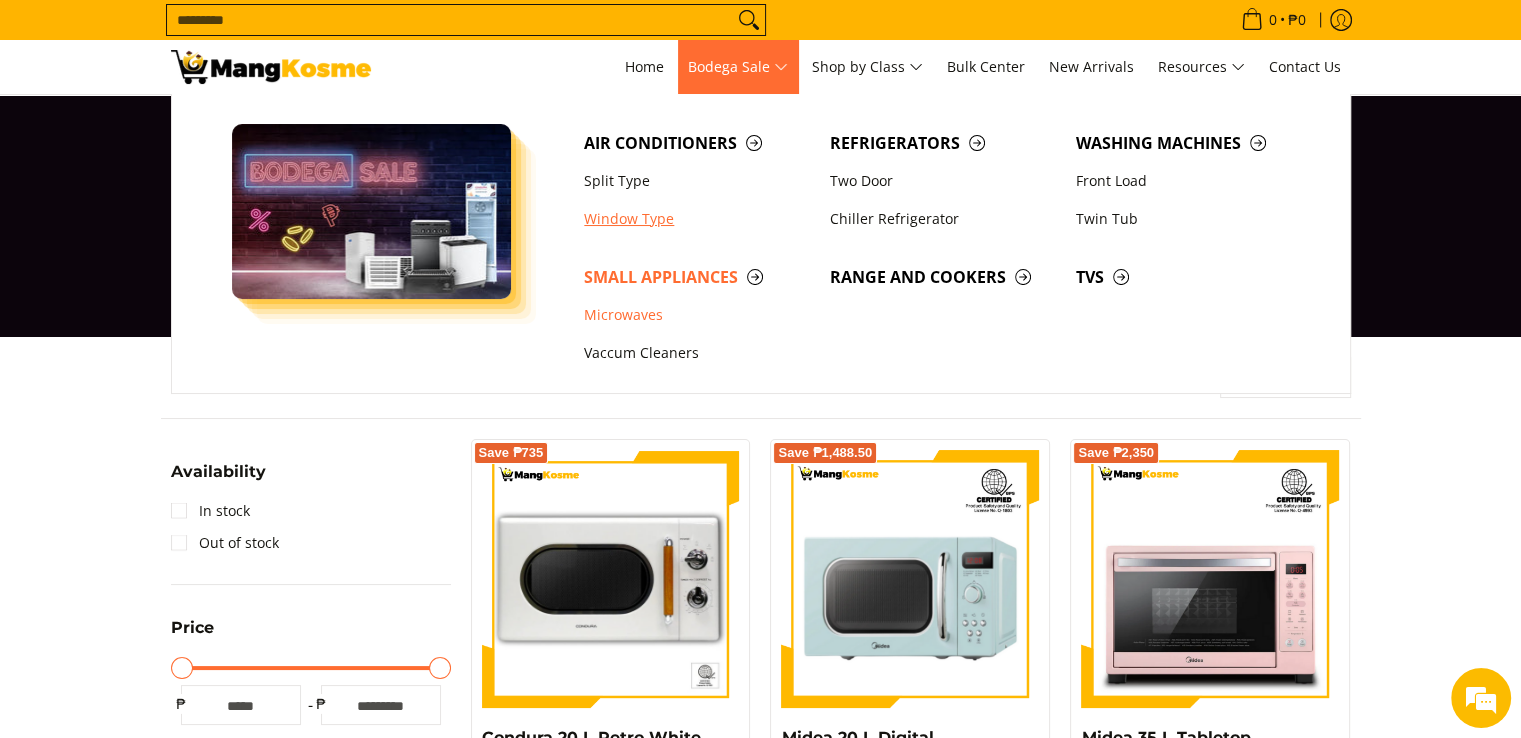 click on "Window Type" at bounding box center (697, 219) 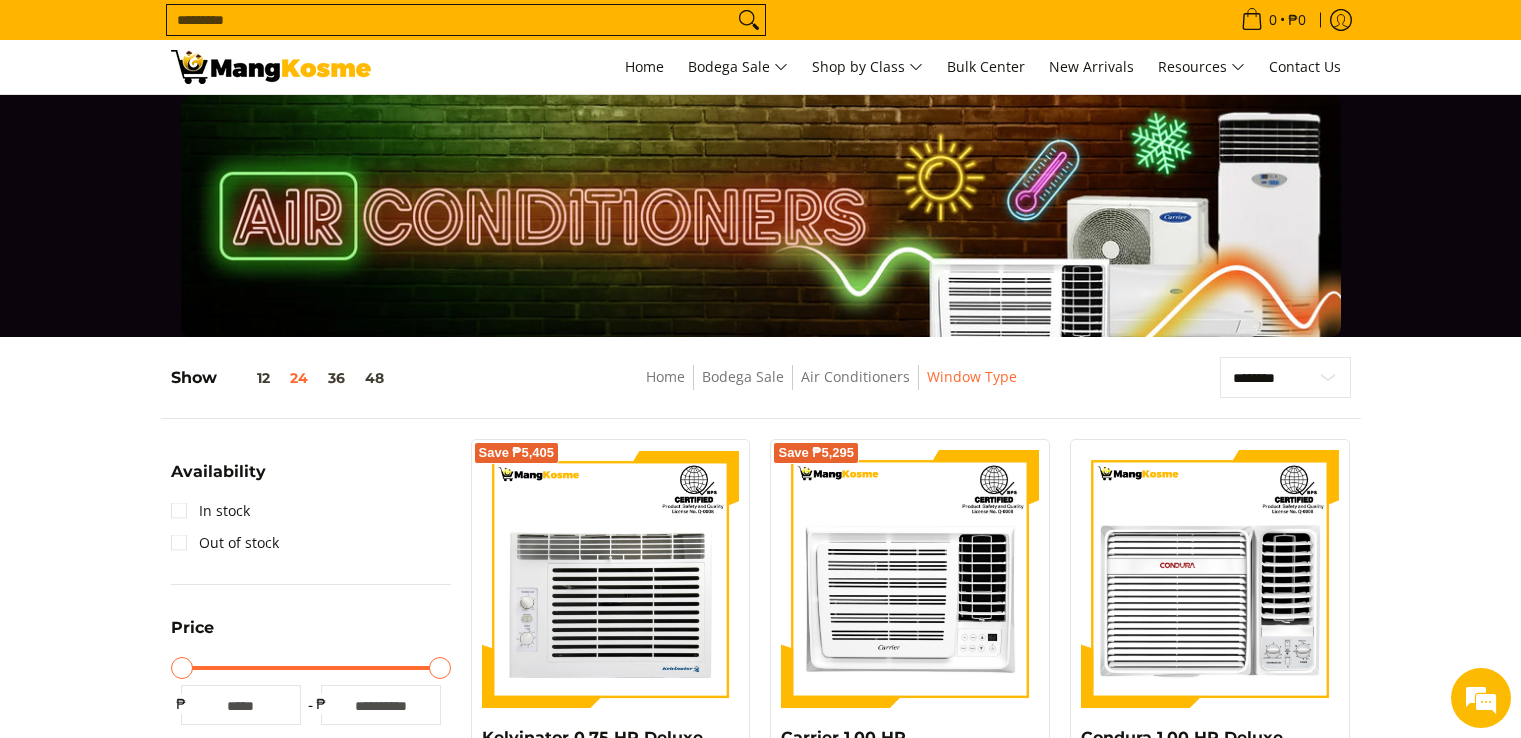scroll, scrollTop: 200, scrollLeft: 0, axis: vertical 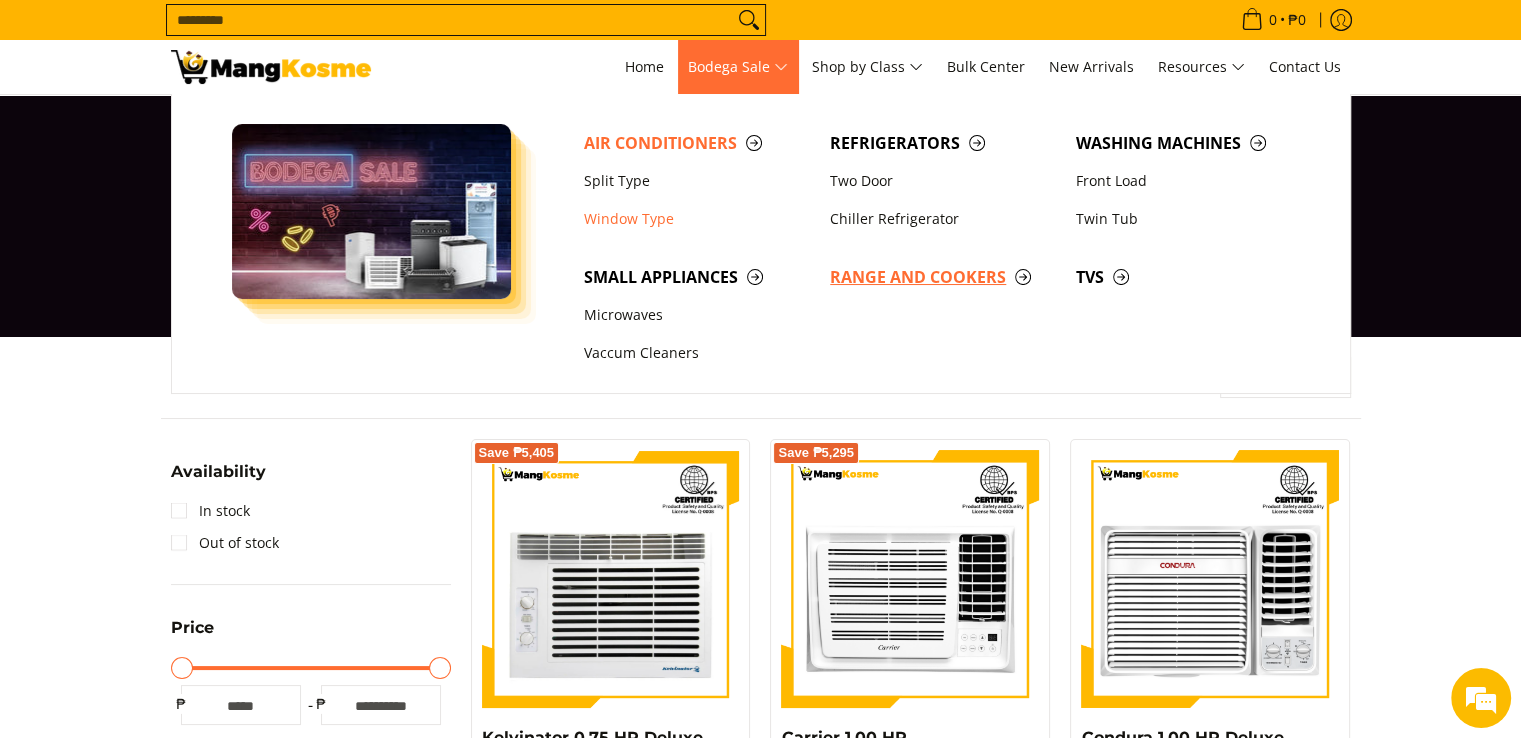 click on "Range and Cookers" at bounding box center (943, 277) 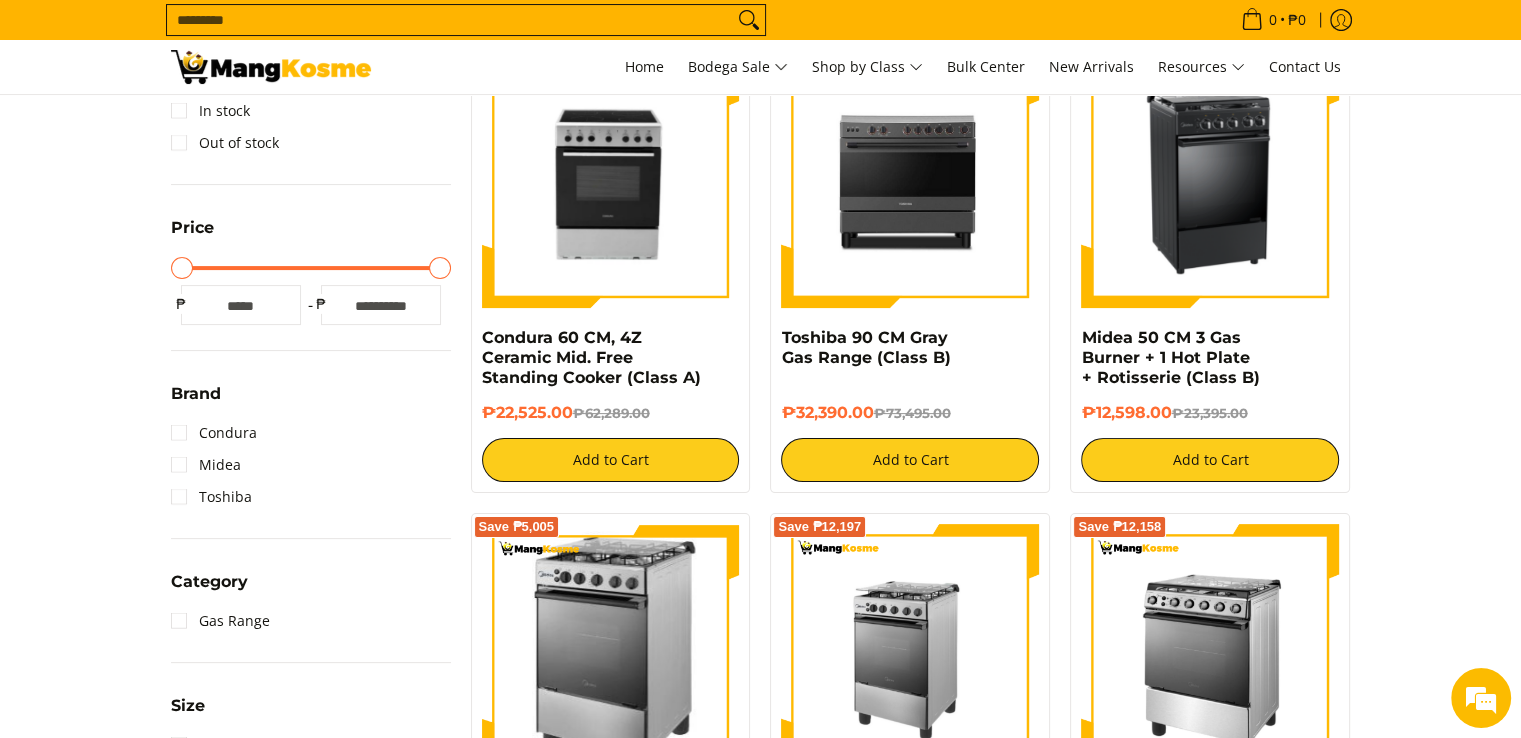 scroll, scrollTop: 400, scrollLeft: 0, axis: vertical 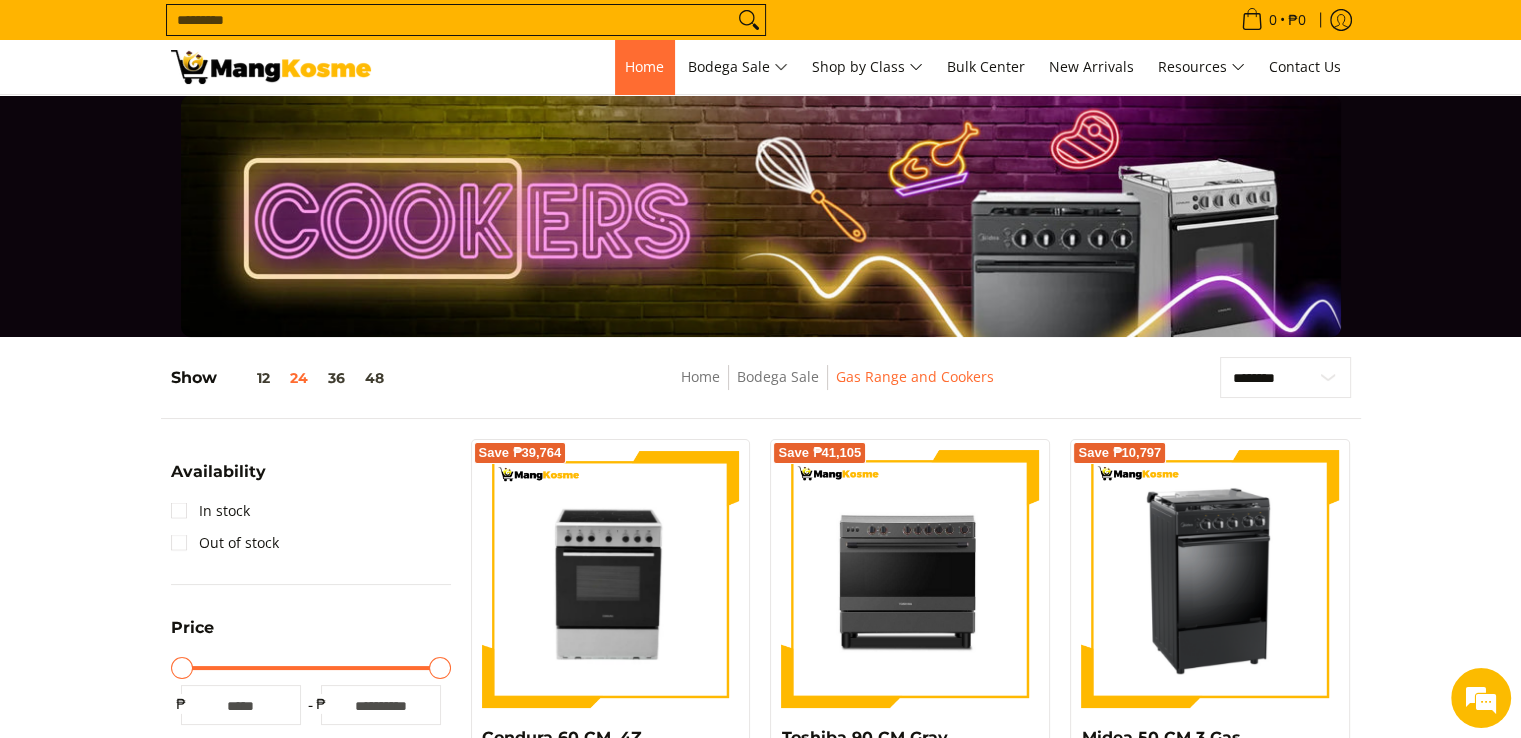 click on "Home" at bounding box center [644, 66] 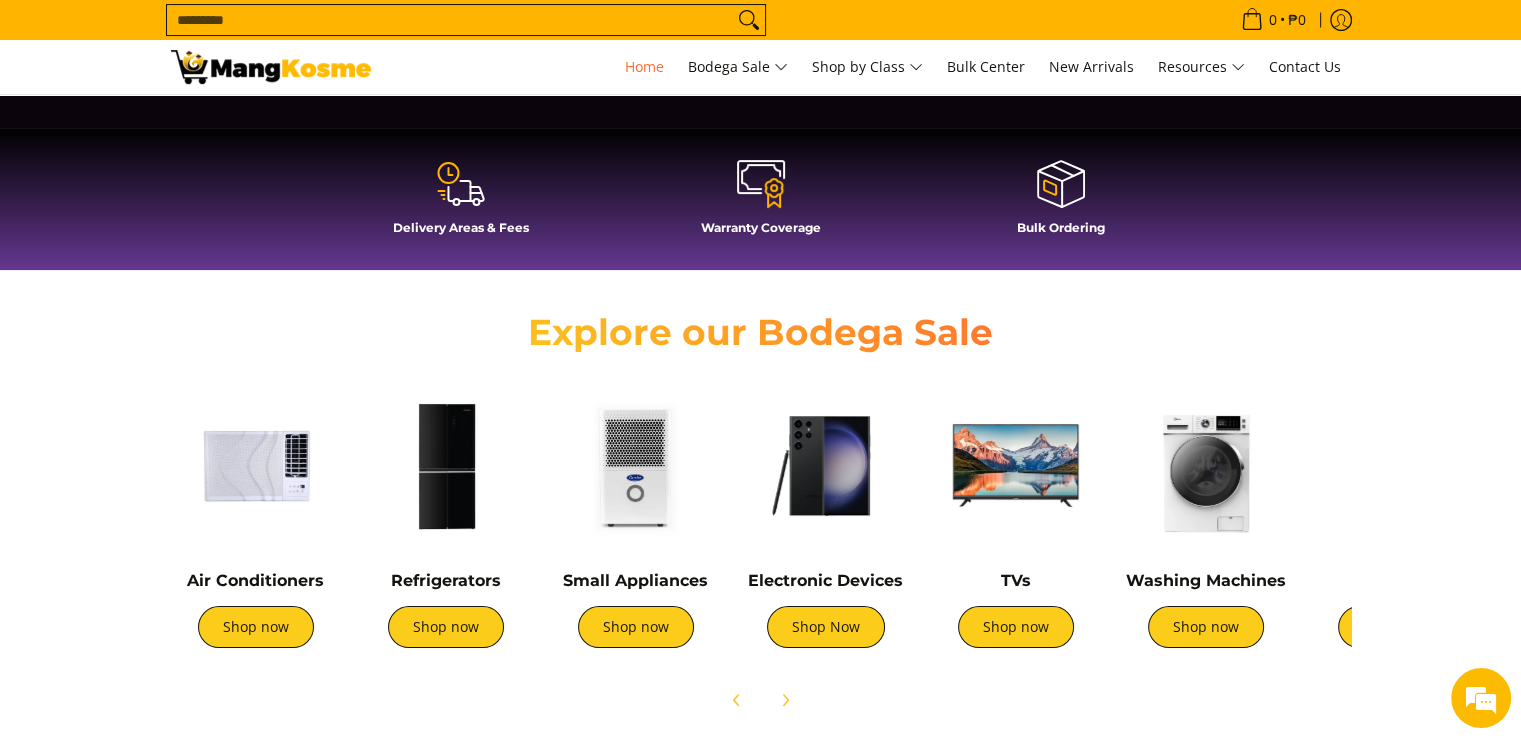 scroll, scrollTop: 500, scrollLeft: 0, axis: vertical 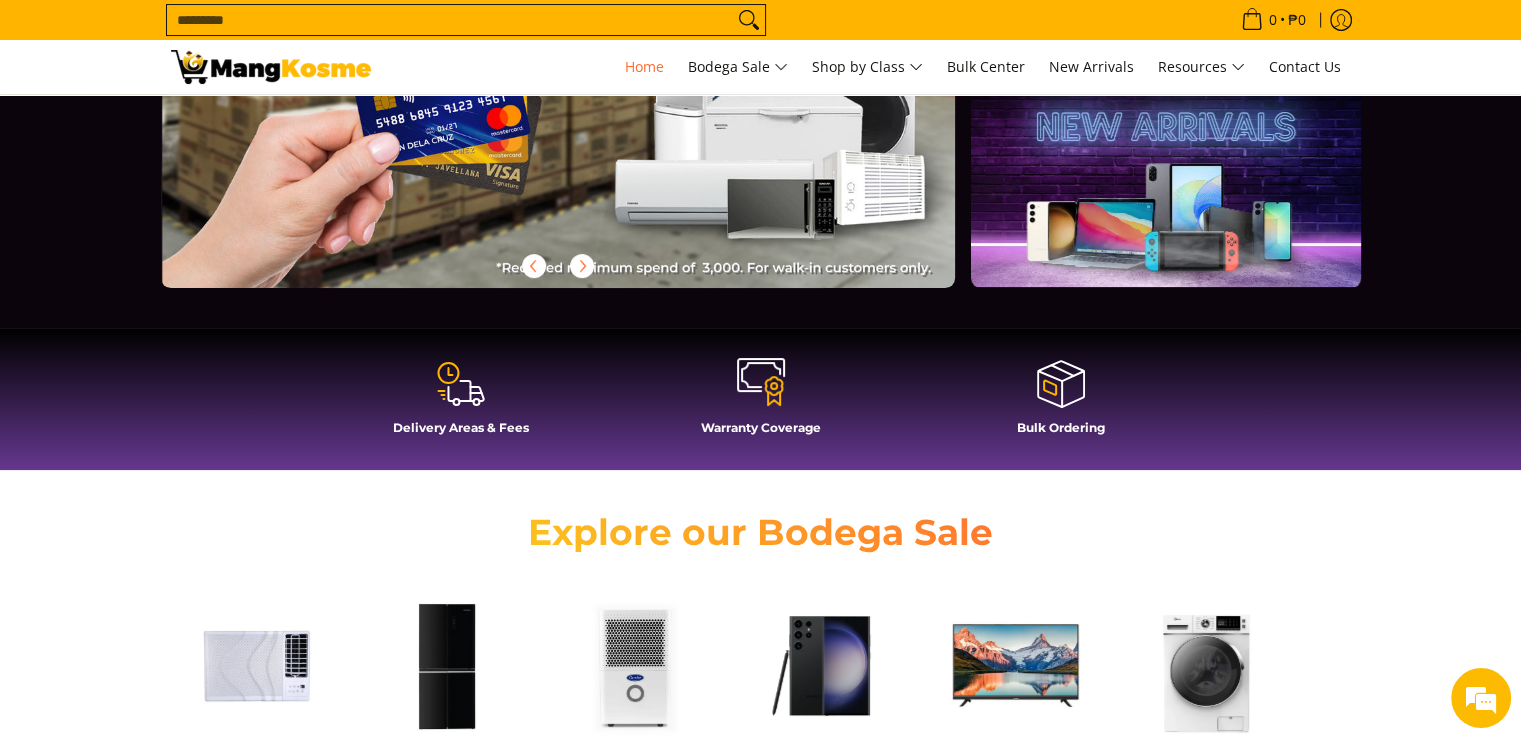 click 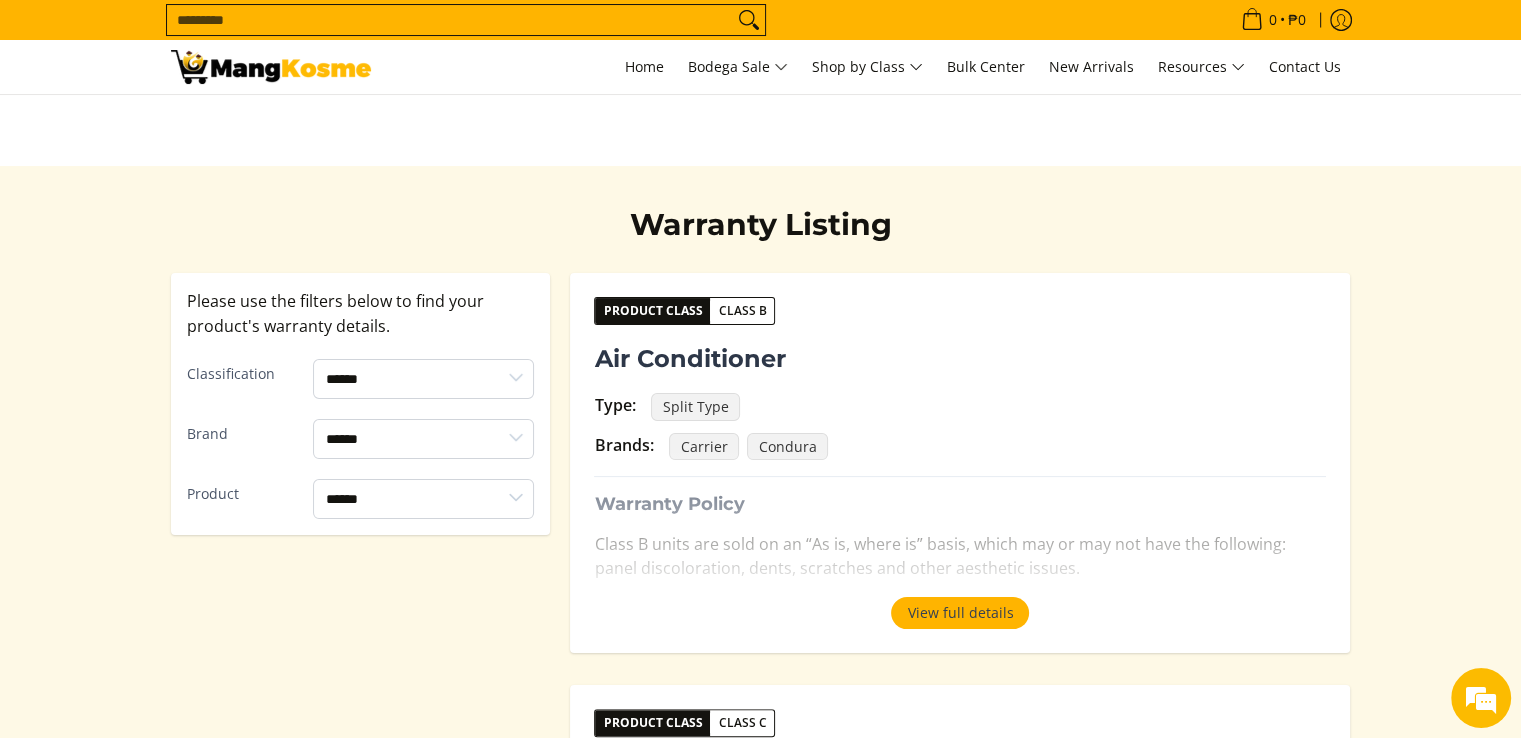 scroll, scrollTop: 0, scrollLeft: 0, axis: both 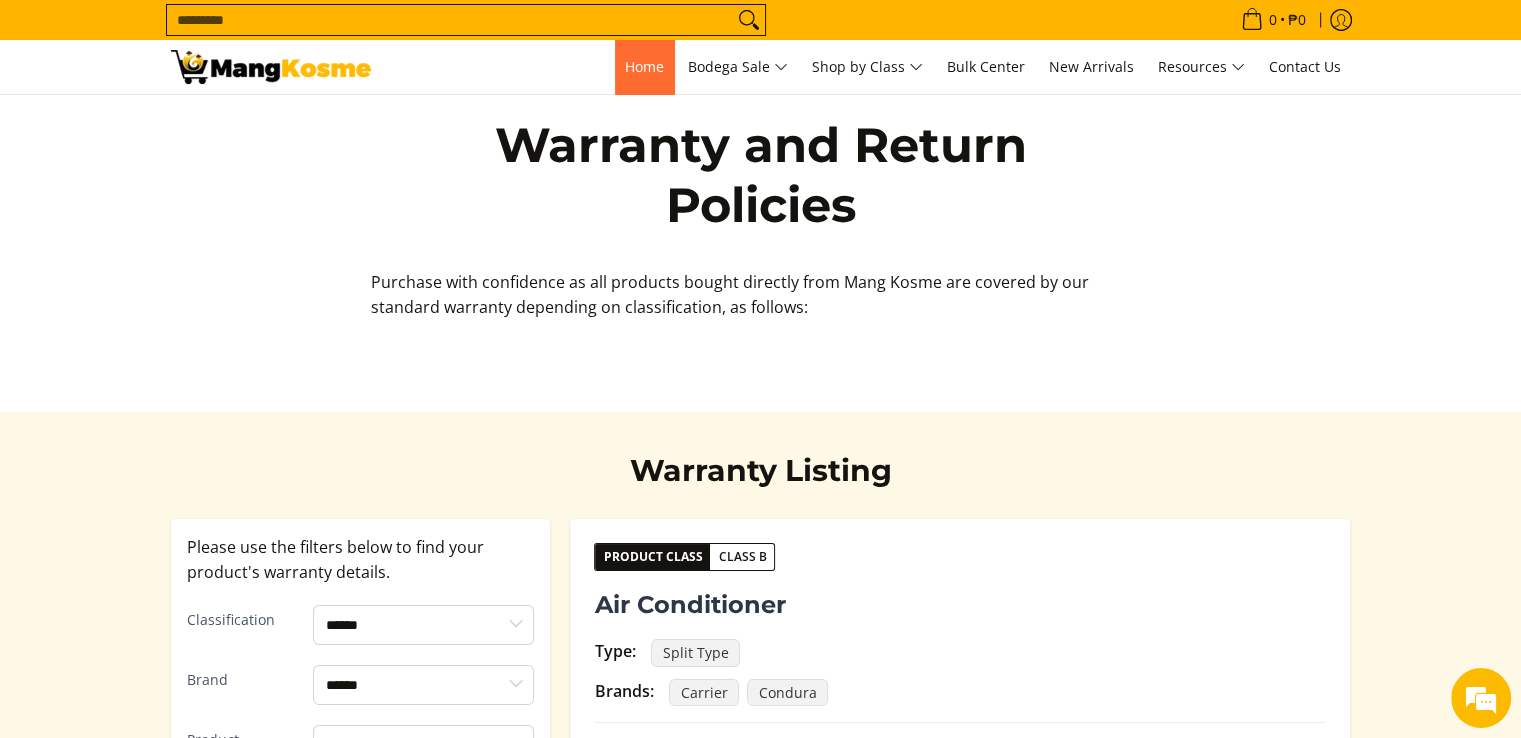 click on "Home" at bounding box center (644, 66) 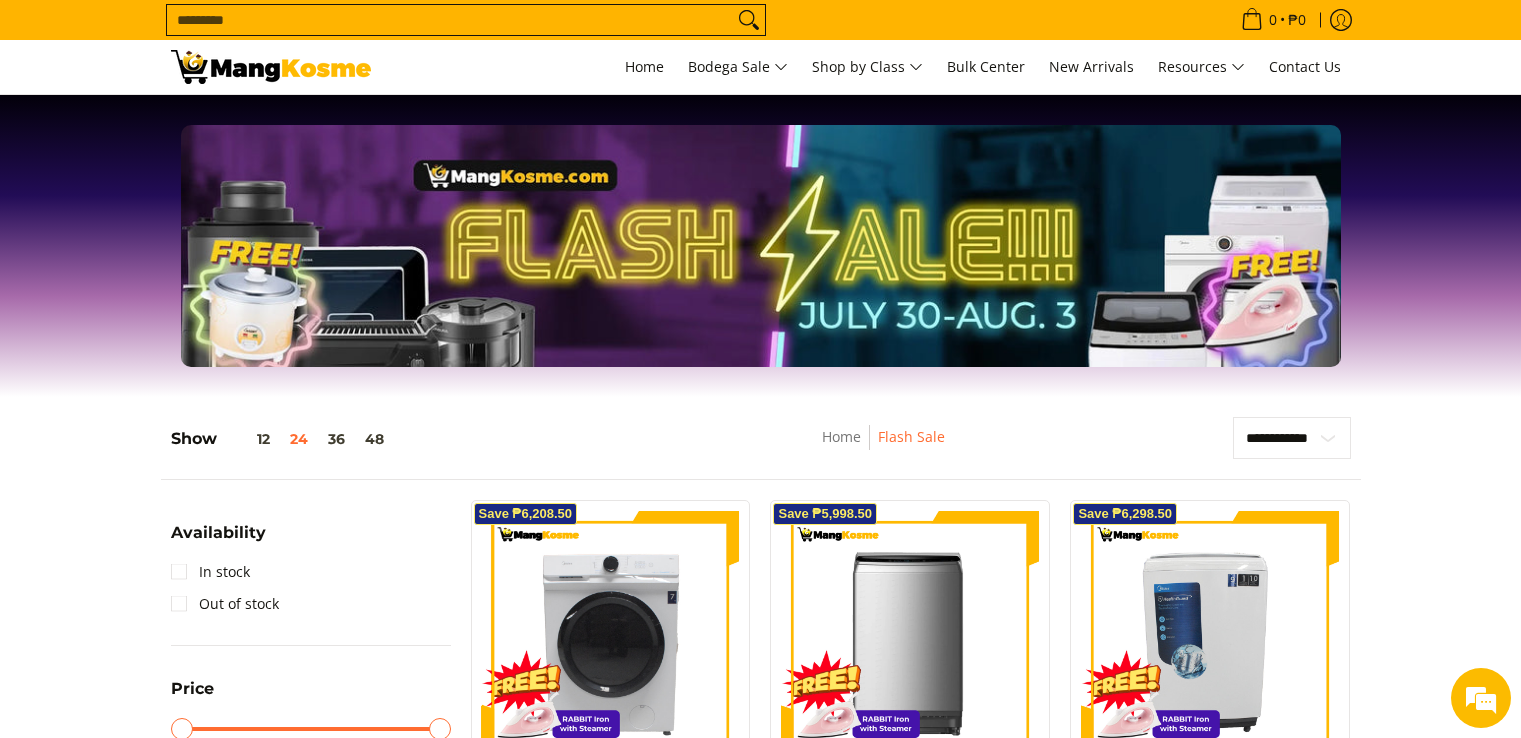 scroll, scrollTop: 0, scrollLeft: 0, axis: both 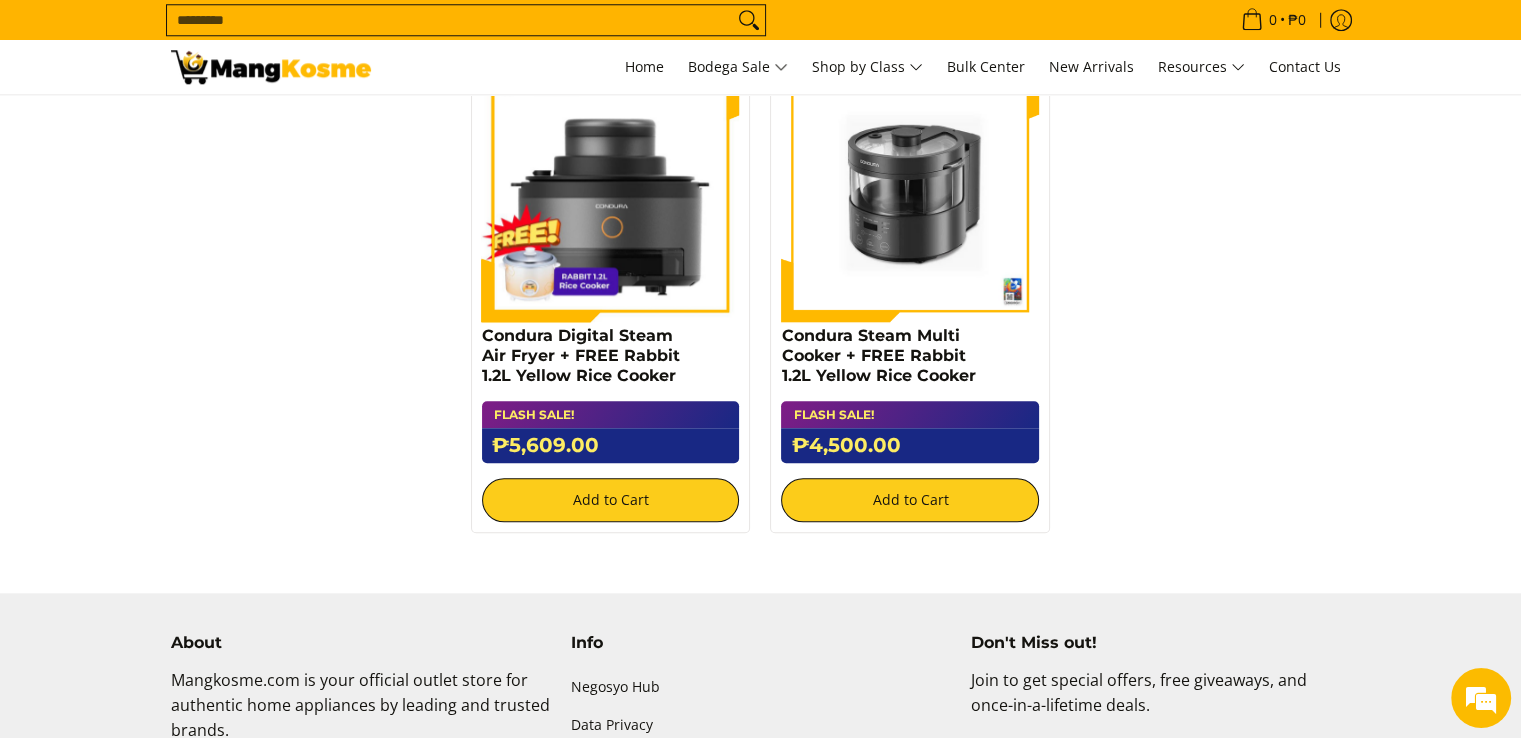 click at bounding box center [910, 193] 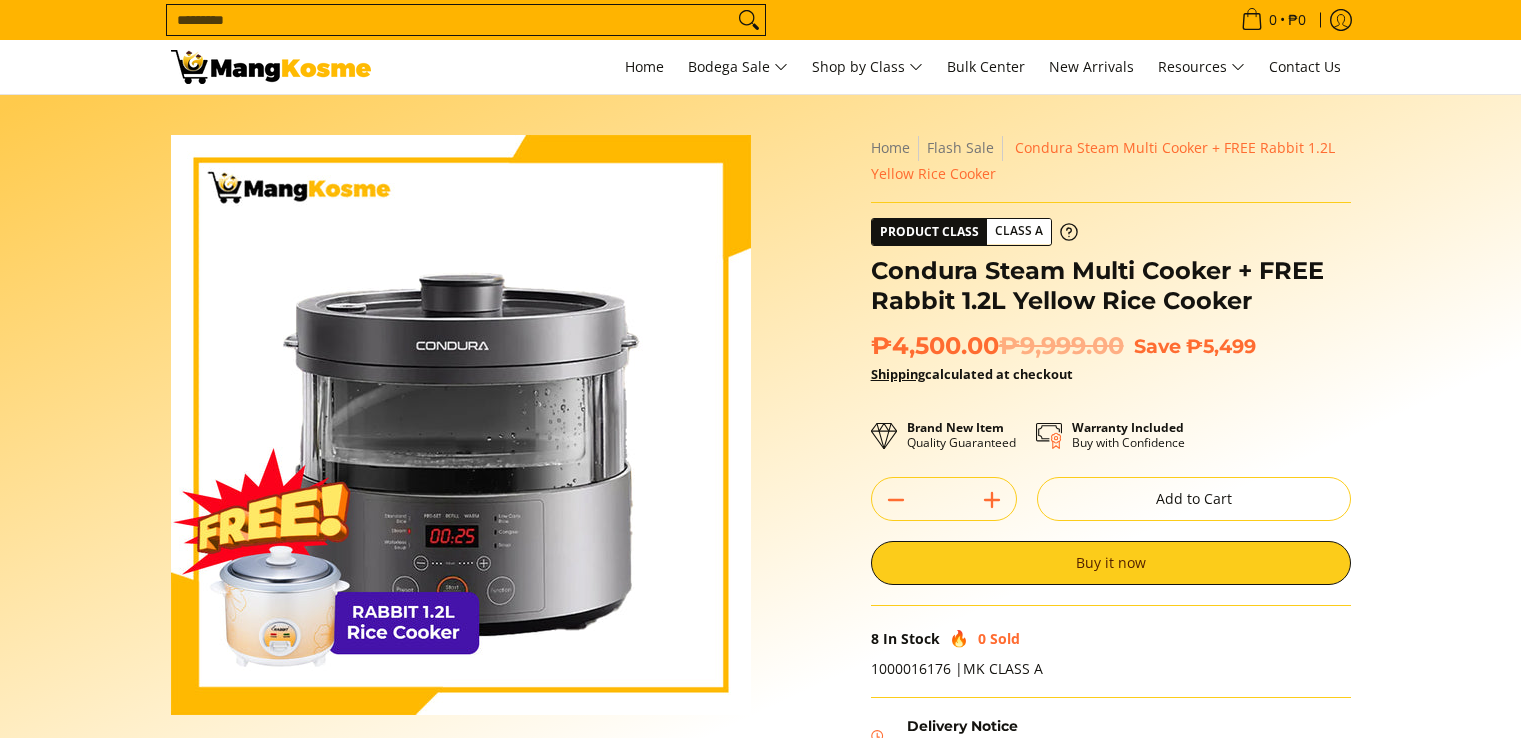 scroll, scrollTop: 0, scrollLeft: 0, axis: both 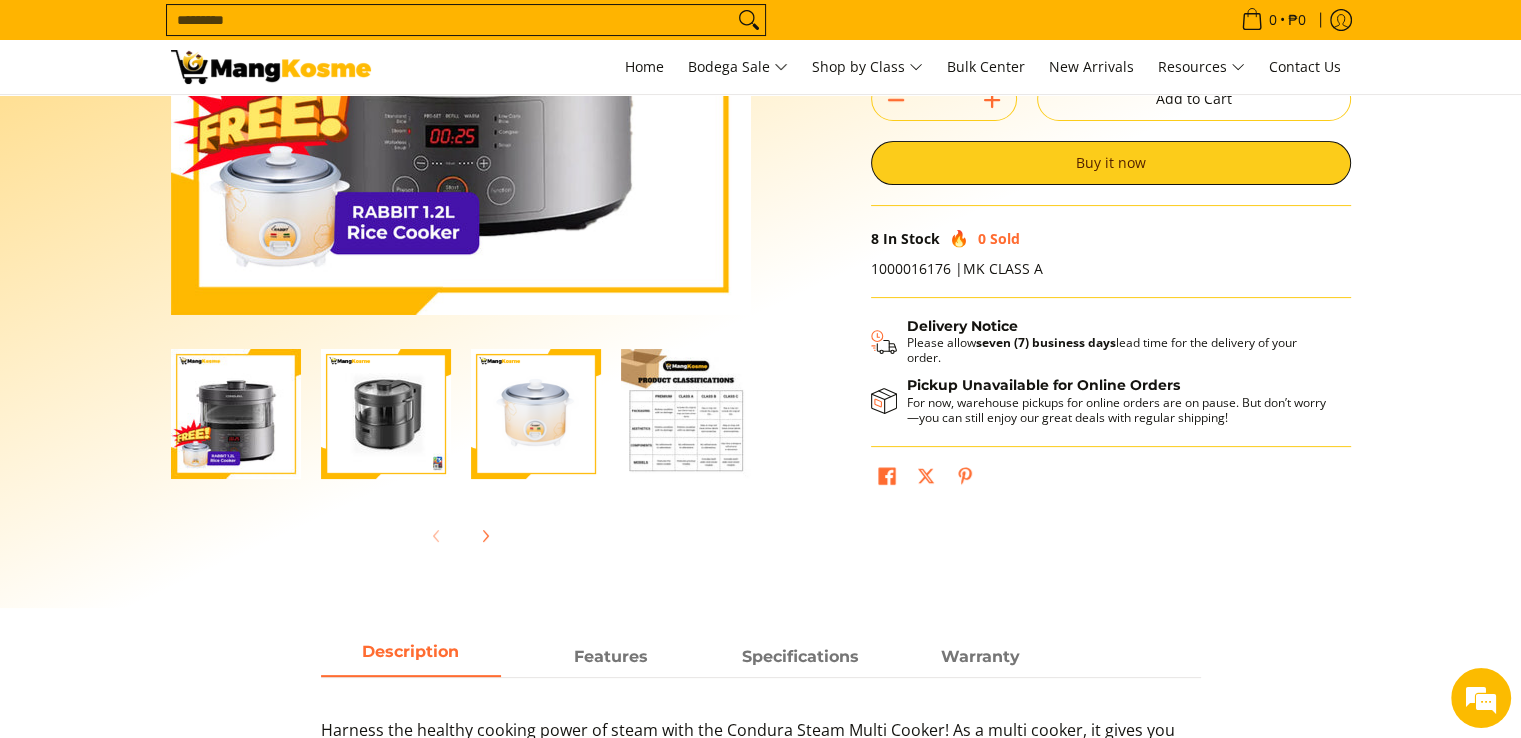 click at bounding box center [386, 414] 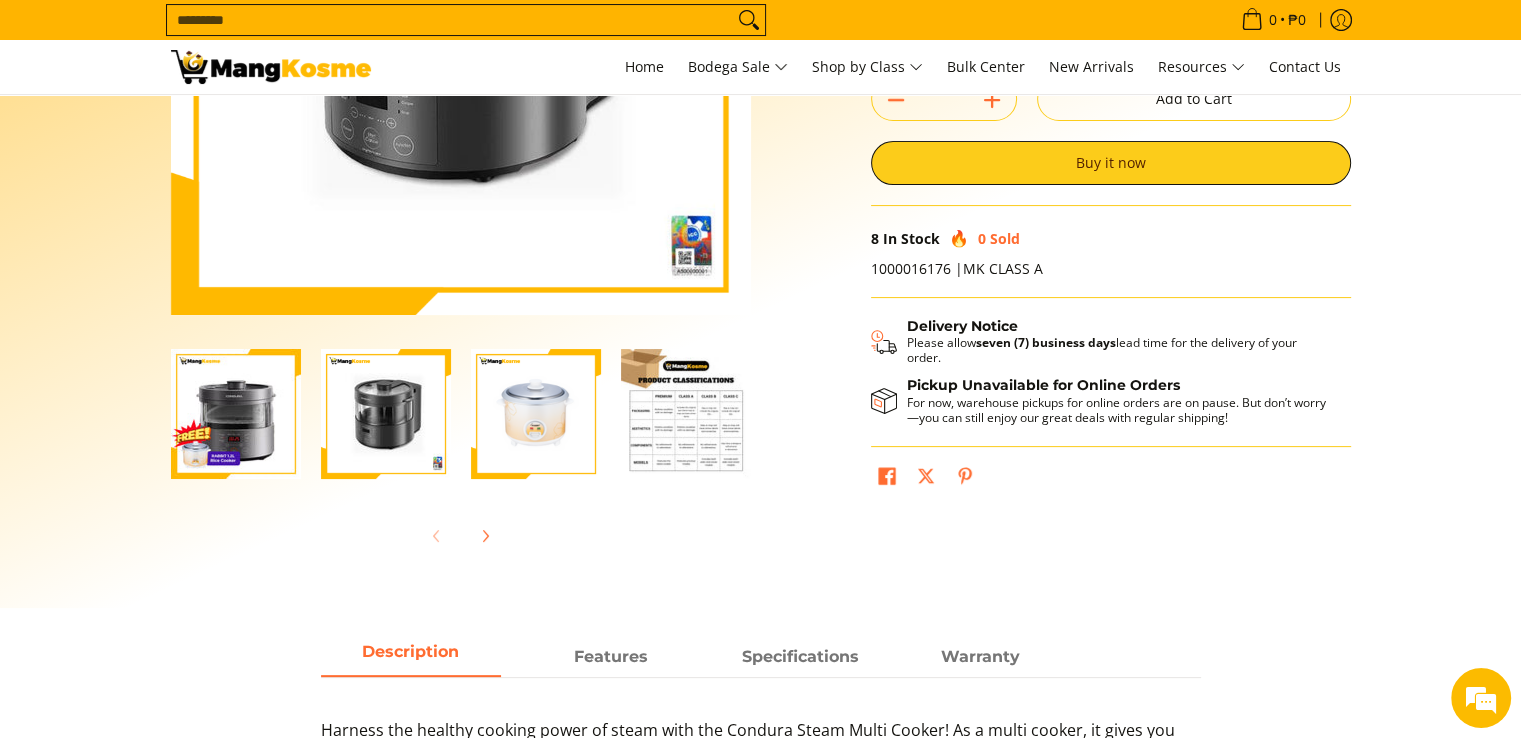 click at bounding box center [236, 414] 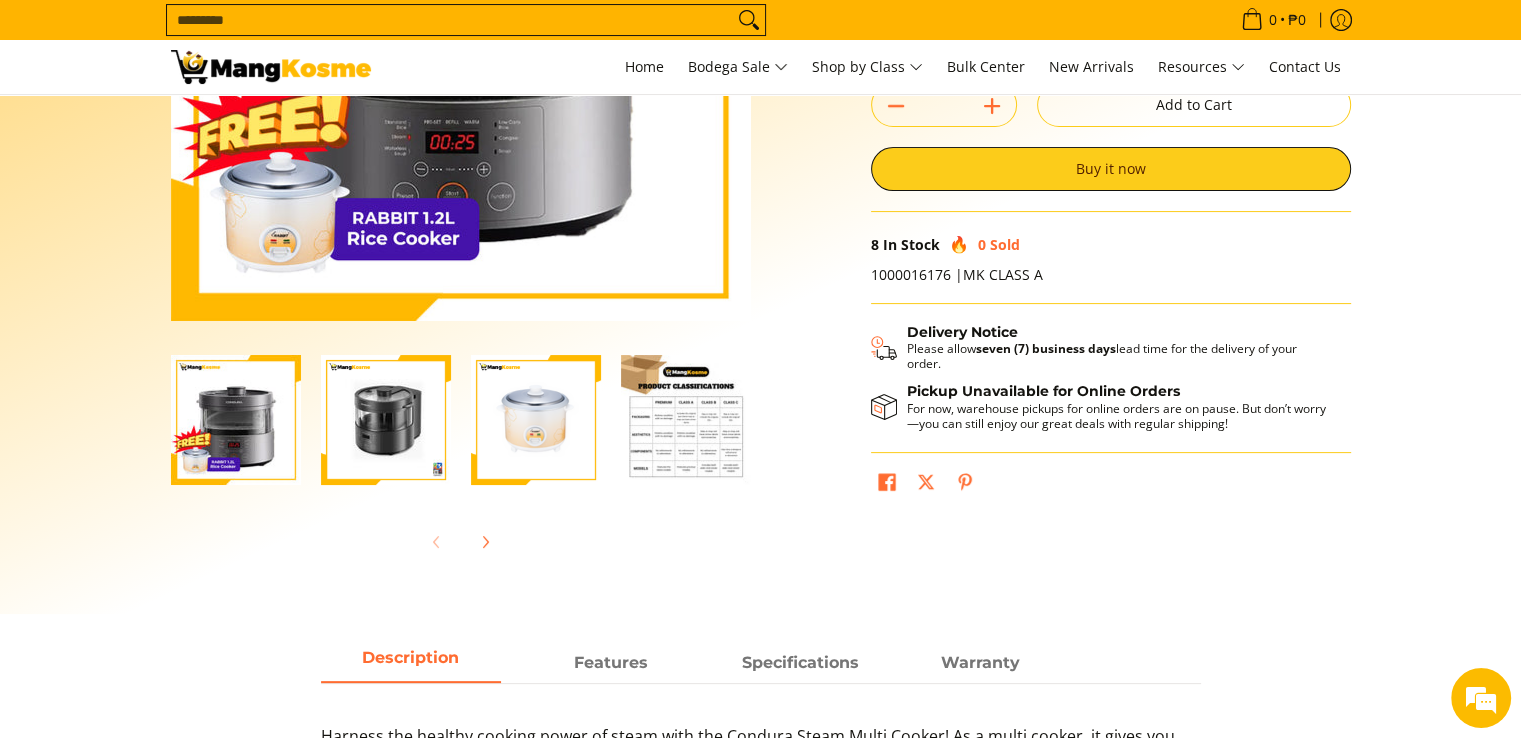 scroll, scrollTop: 299, scrollLeft: 0, axis: vertical 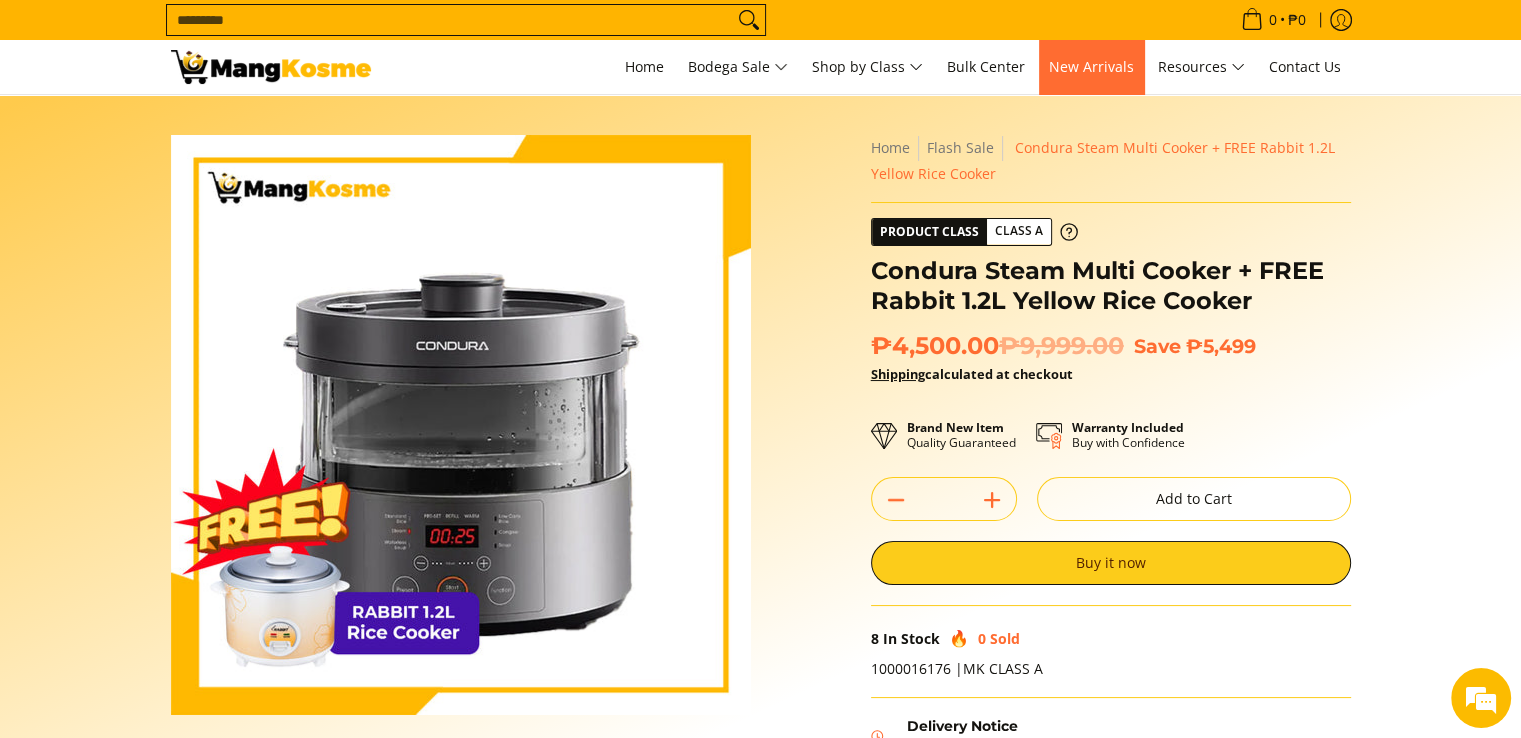 click on "New Arrivals" at bounding box center (1091, 67) 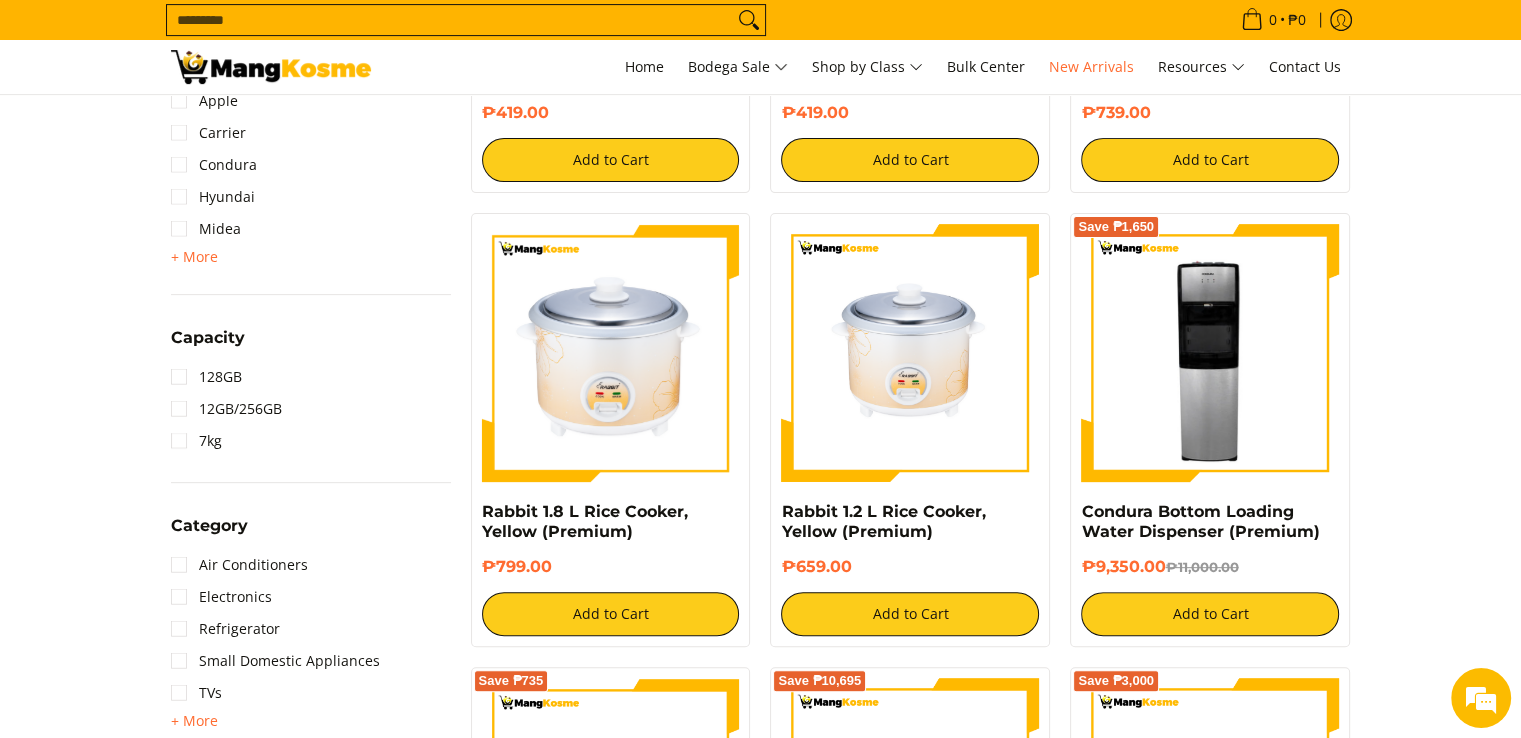scroll, scrollTop: 0, scrollLeft: 0, axis: both 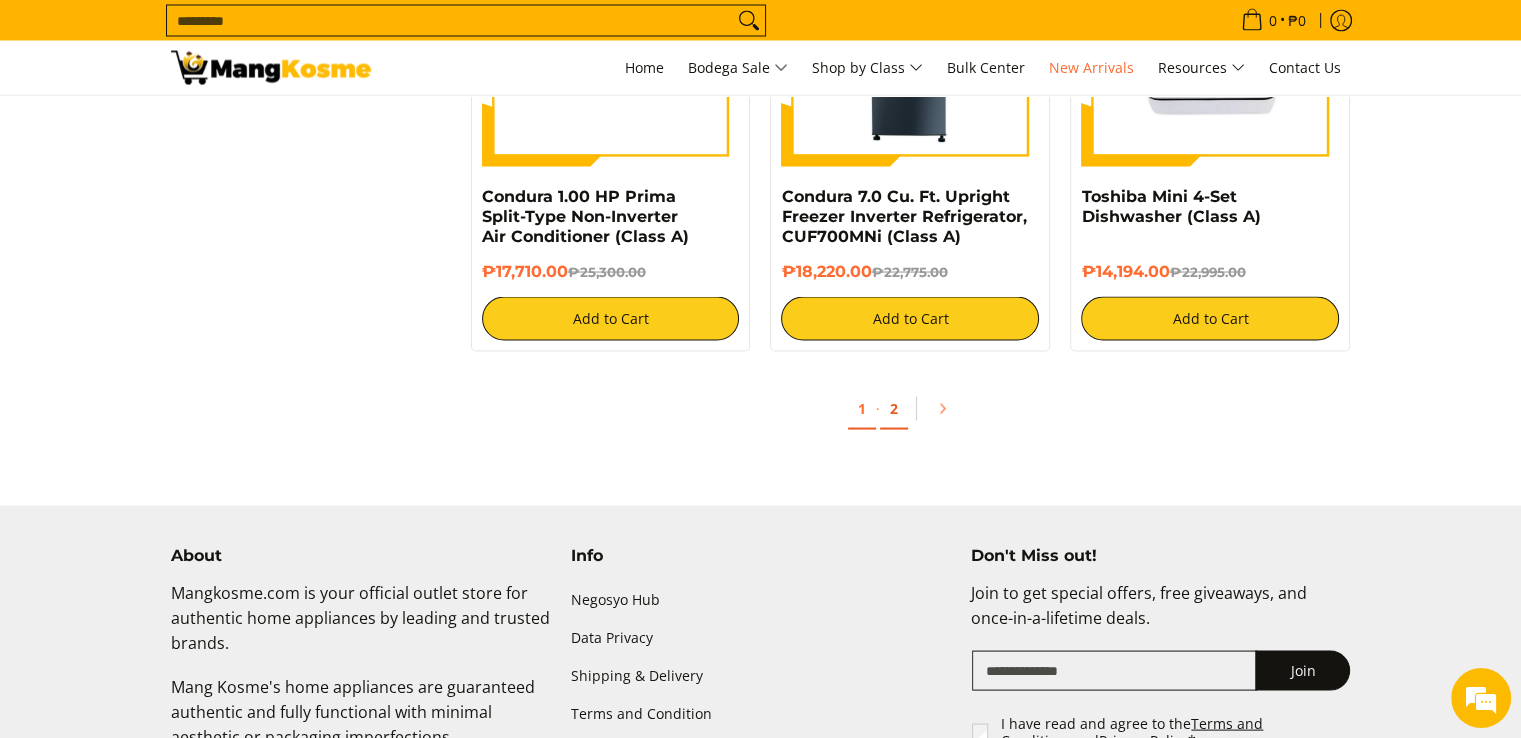 click on "2" at bounding box center [894, 408] 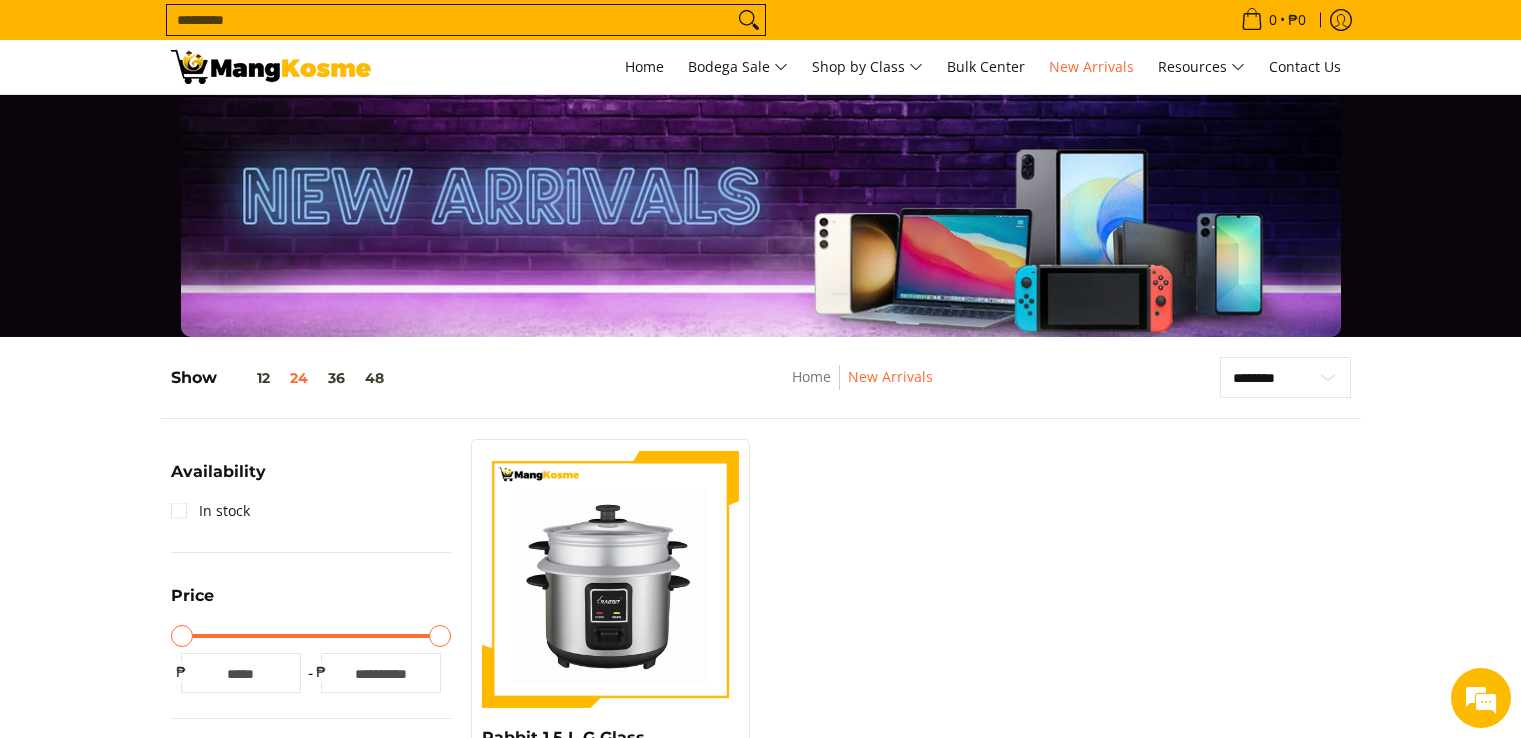 scroll, scrollTop: 300, scrollLeft: 0, axis: vertical 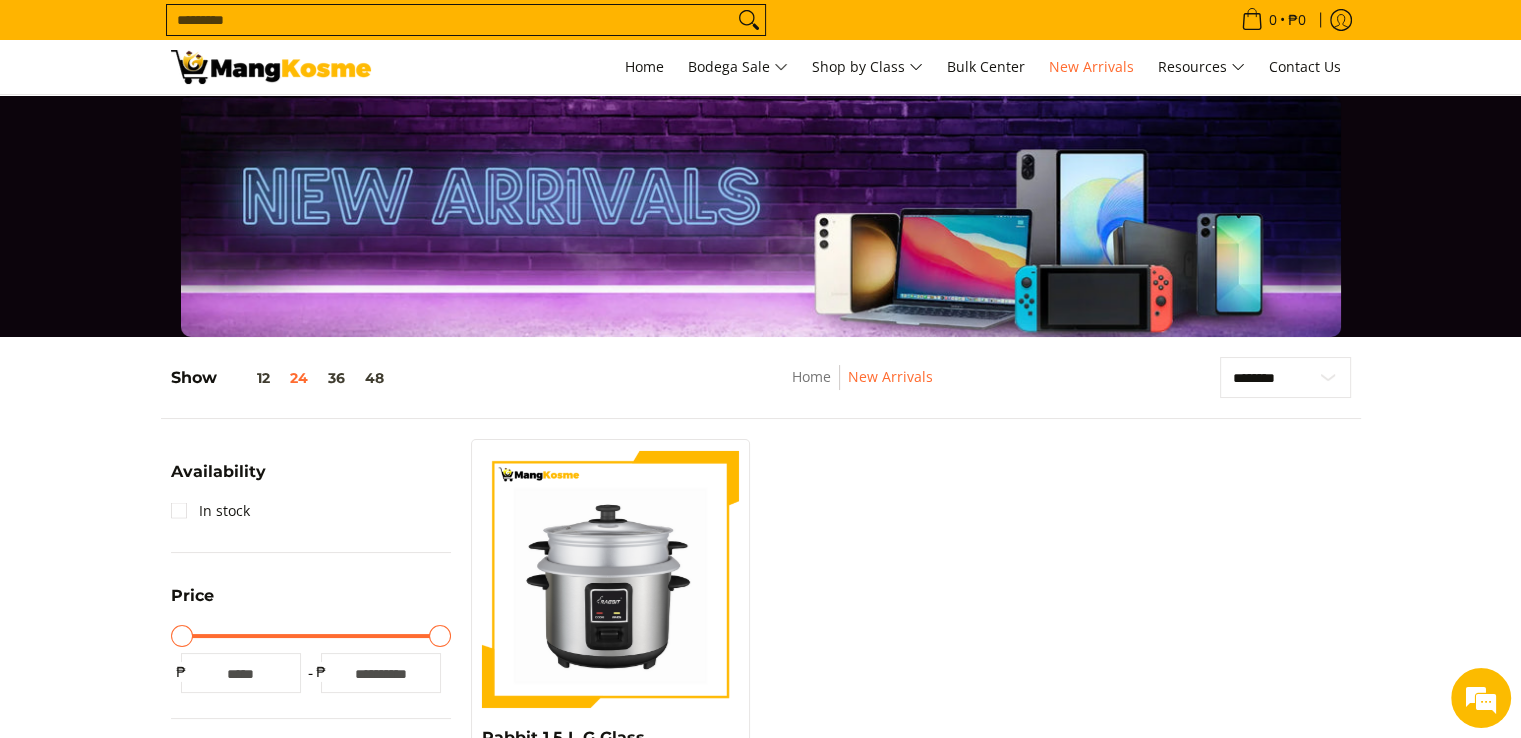 click on "Rabbit 1.5 L G Glass Lid with Steamer Rice Cooker, Silver (Premium)
₱779.00
Add to Cart
1 ·
2" at bounding box center (911, 723) 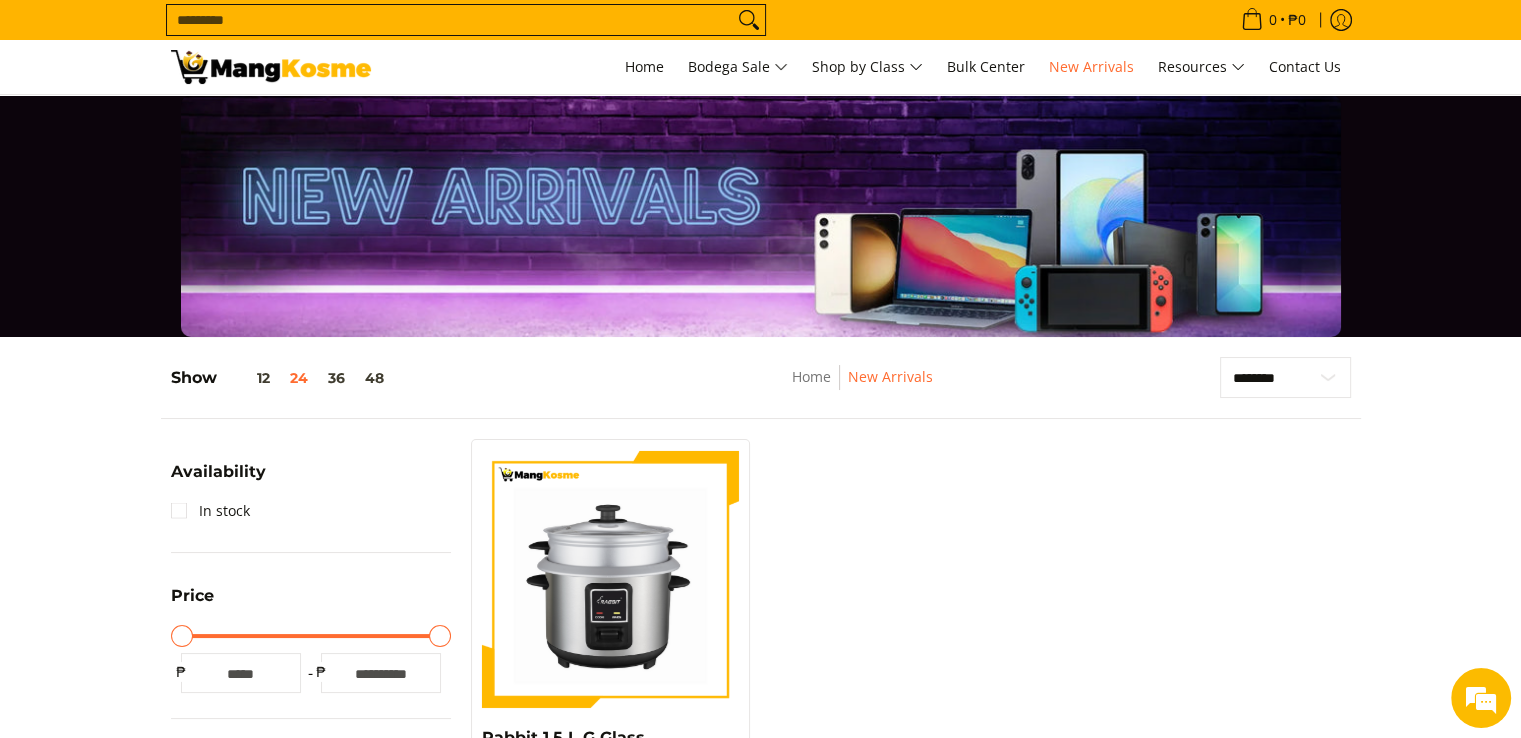 click on "Rabbit 1.5 L G Glass Lid with Steamer Rice Cooker, Silver (Premium)
₱779.00
Add to Cart
1 ·
2" at bounding box center [911, 723] 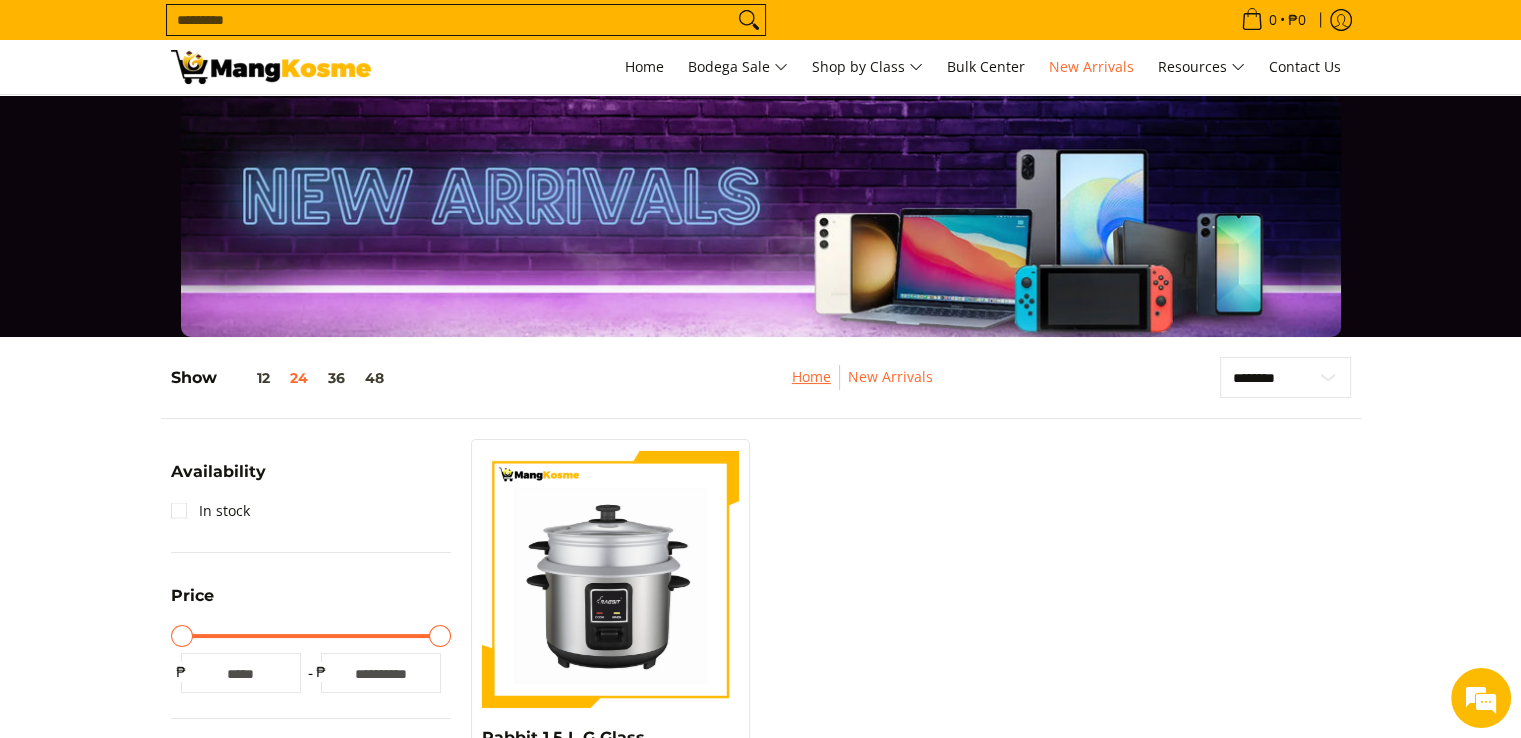 click on "Home" at bounding box center [811, 376] 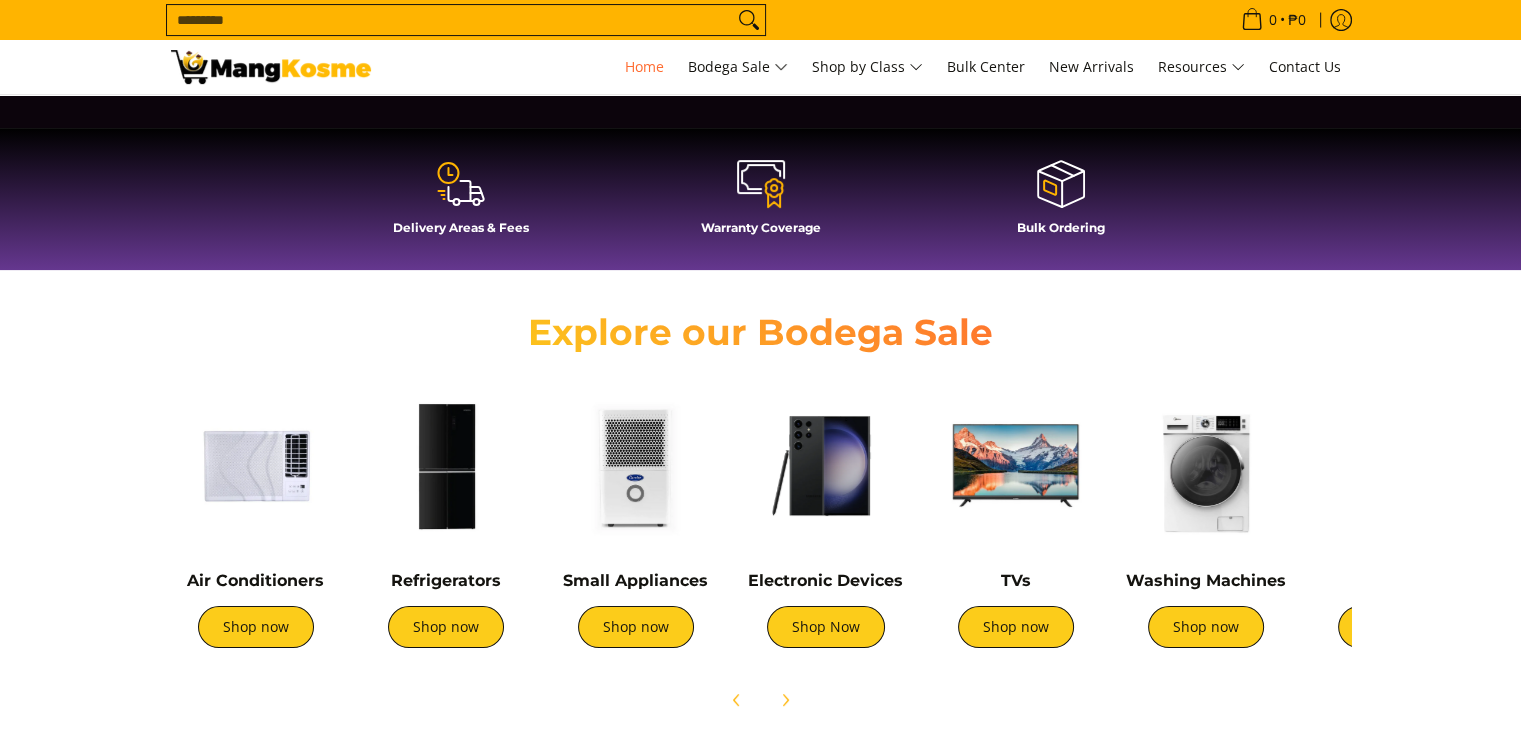 scroll, scrollTop: 500, scrollLeft: 0, axis: vertical 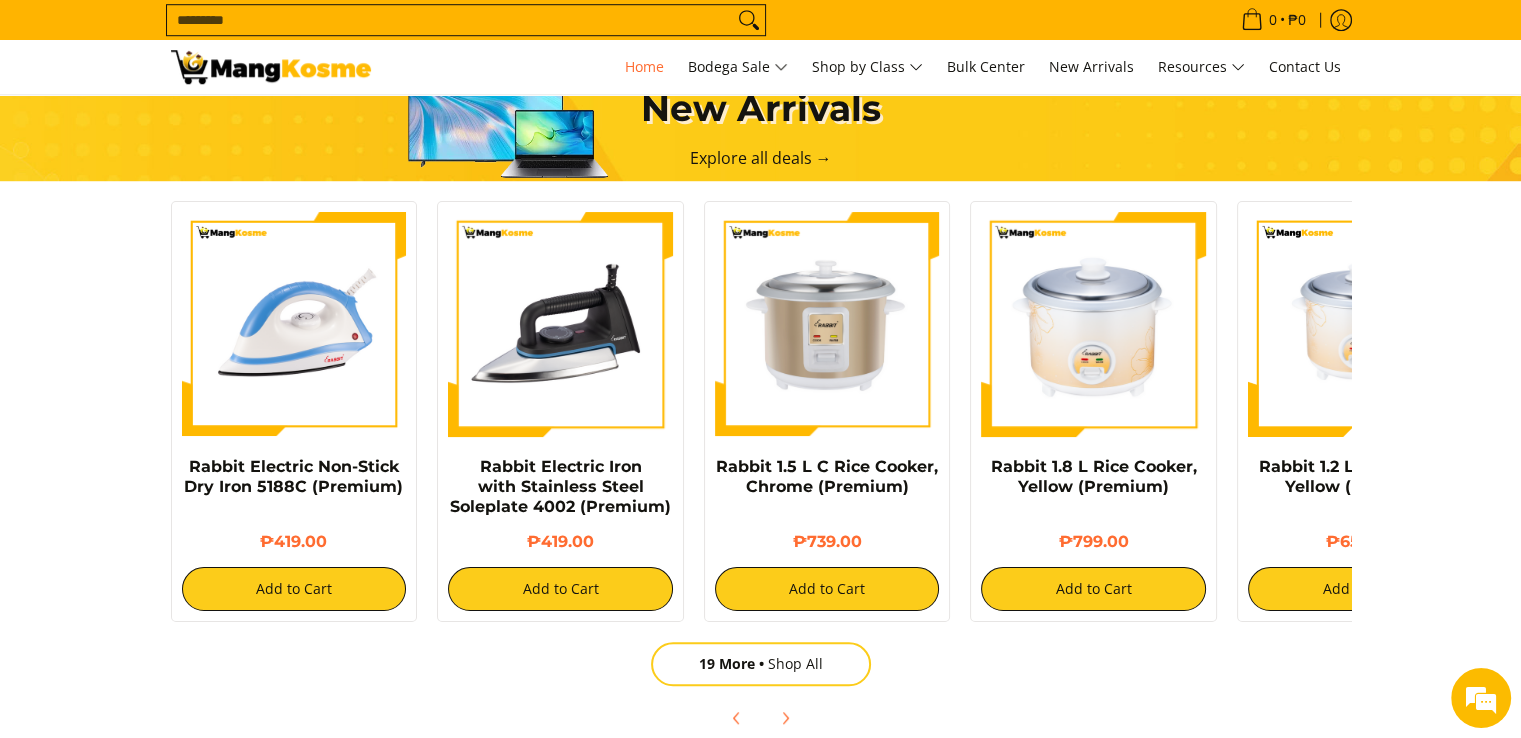 click on "New Arrivals
Explore all deals →
Rabbit Electric Non-Stick Dry Iron 5188C (Premium)
₱419.00
Add to Cart" at bounding box center (760, 402) 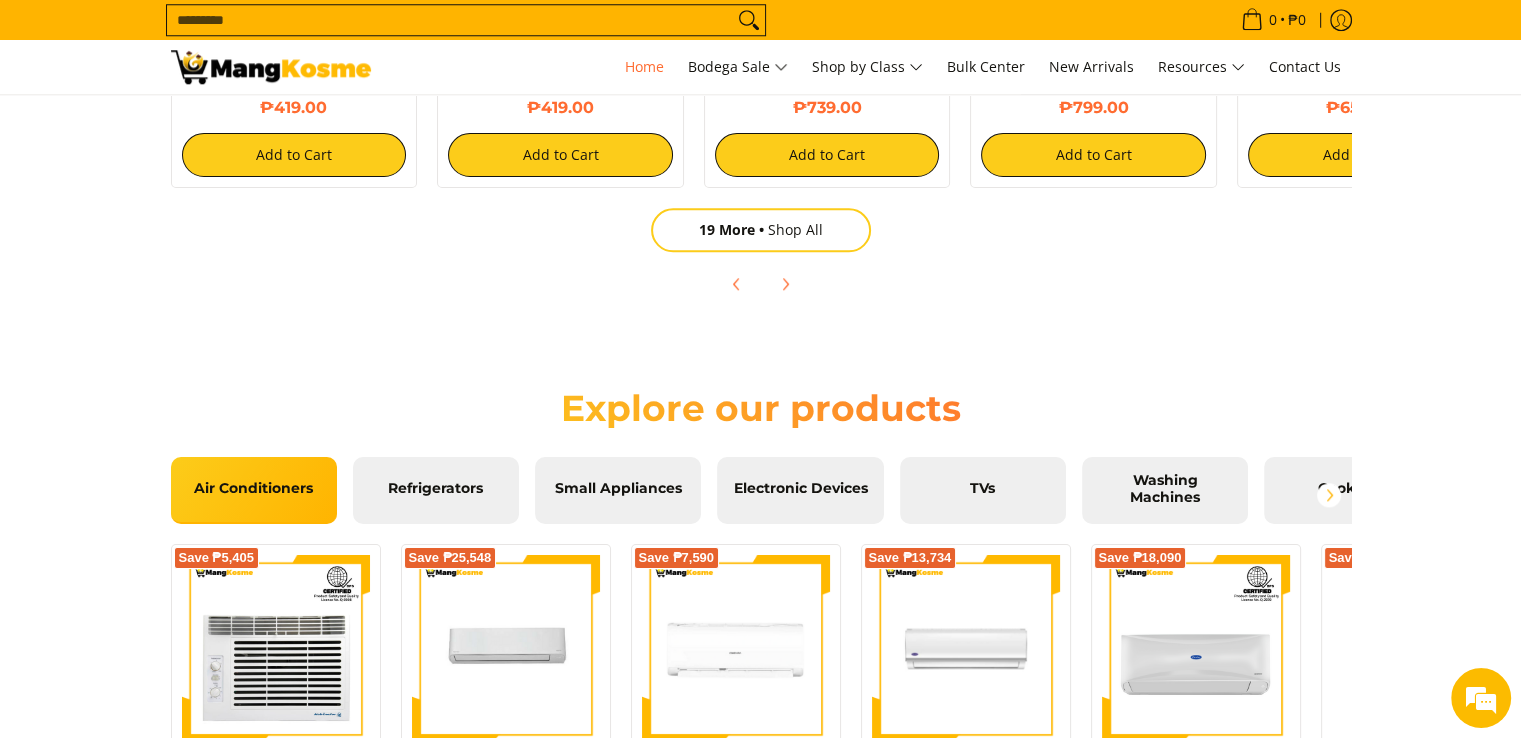 scroll, scrollTop: 2000, scrollLeft: 0, axis: vertical 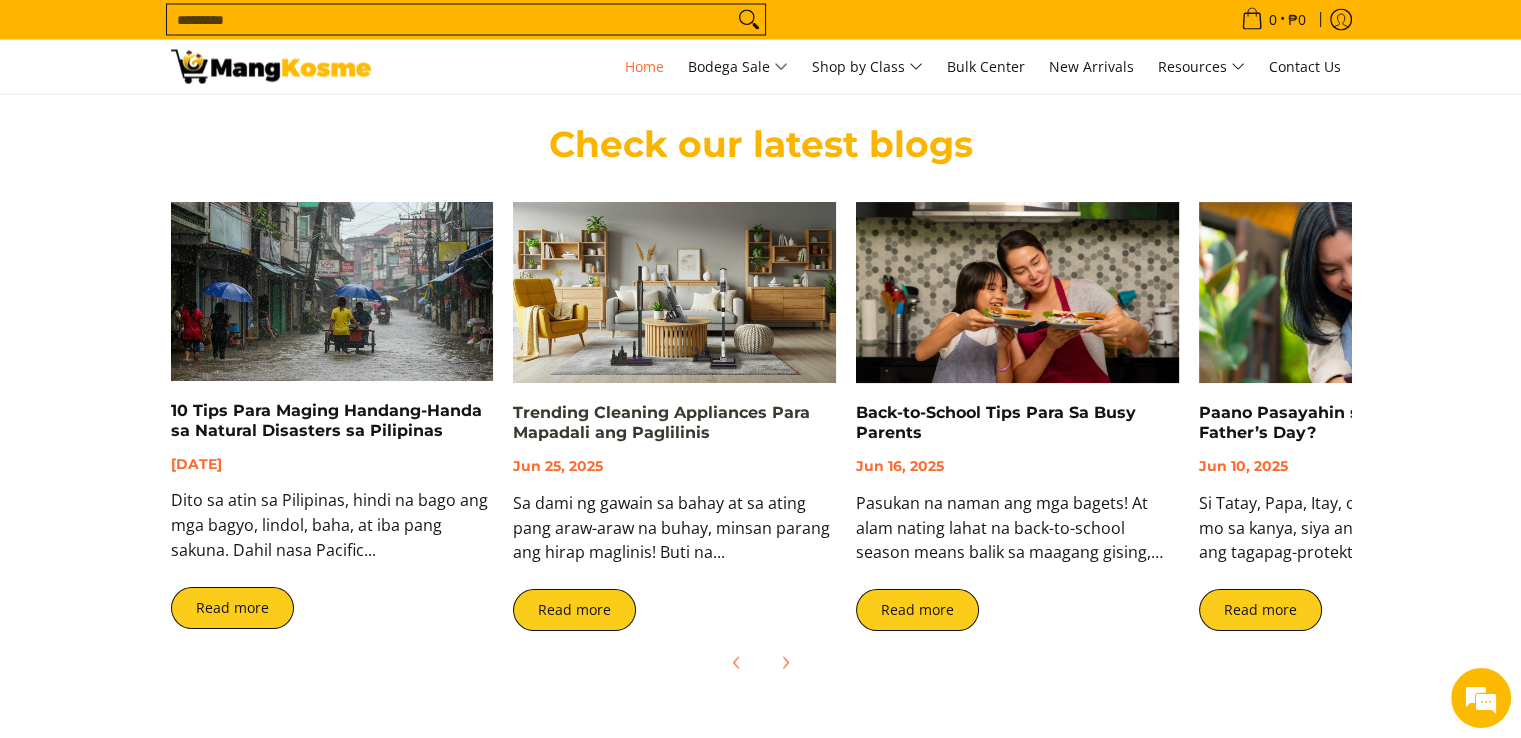 click on "Trending Cleaning Appliances Para Mapadali ang Paglilinis" at bounding box center (661, 422) 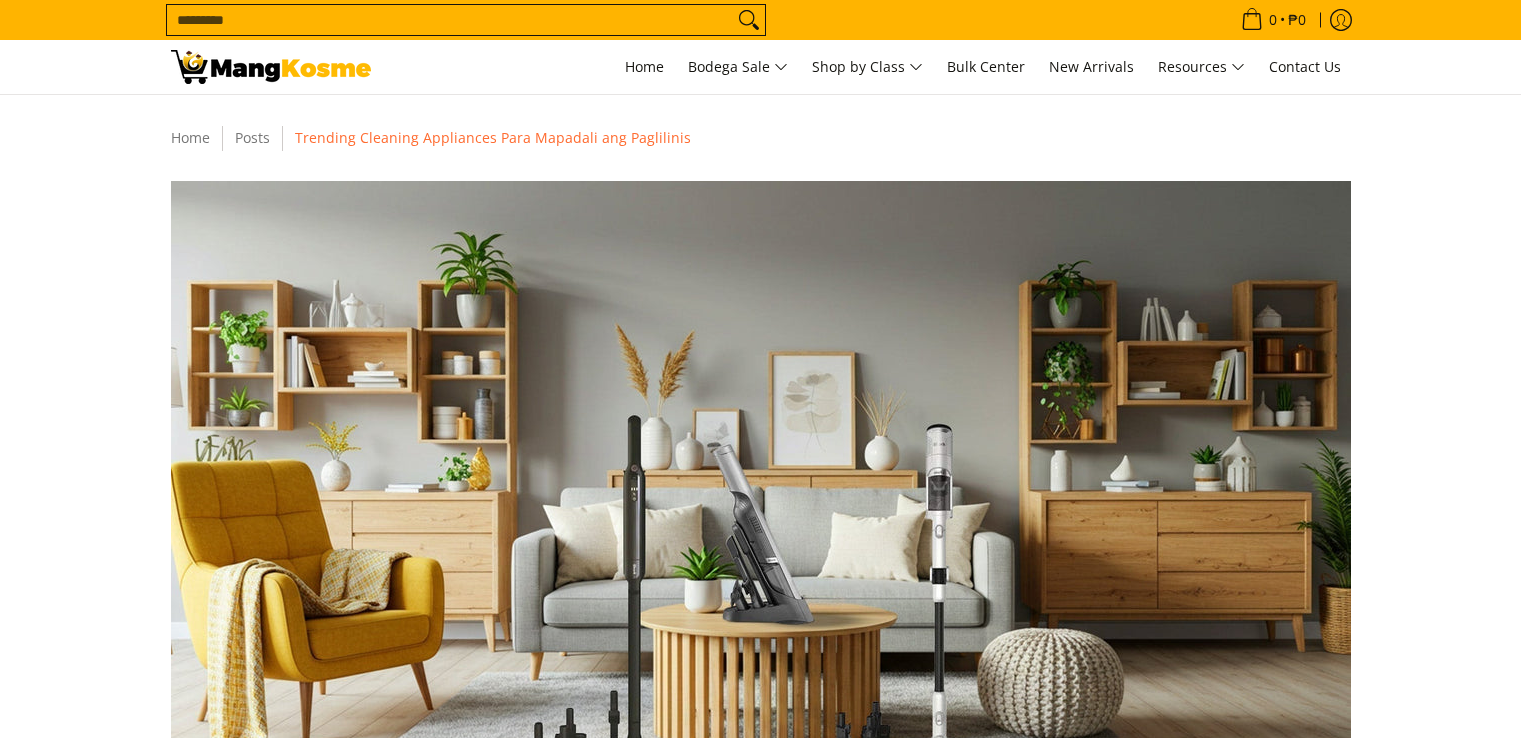 scroll, scrollTop: 0, scrollLeft: 0, axis: both 